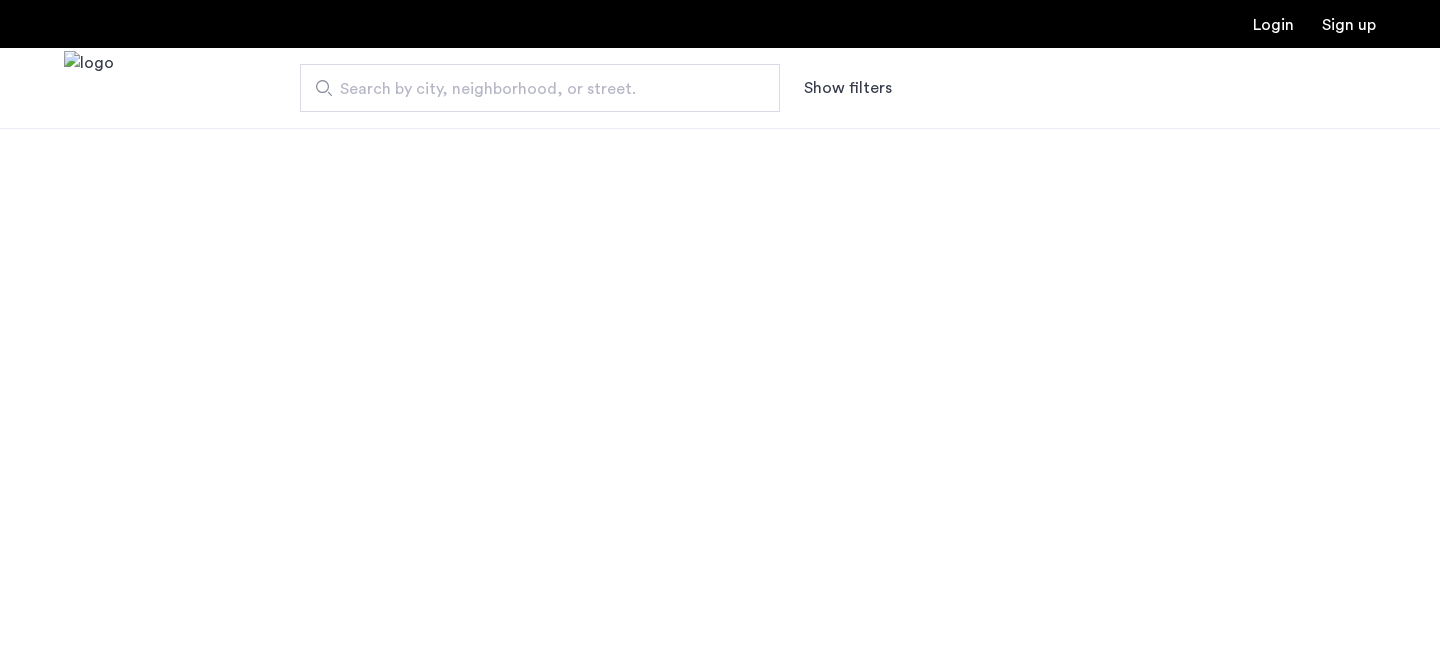 scroll, scrollTop: 0, scrollLeft: 0, axis: both 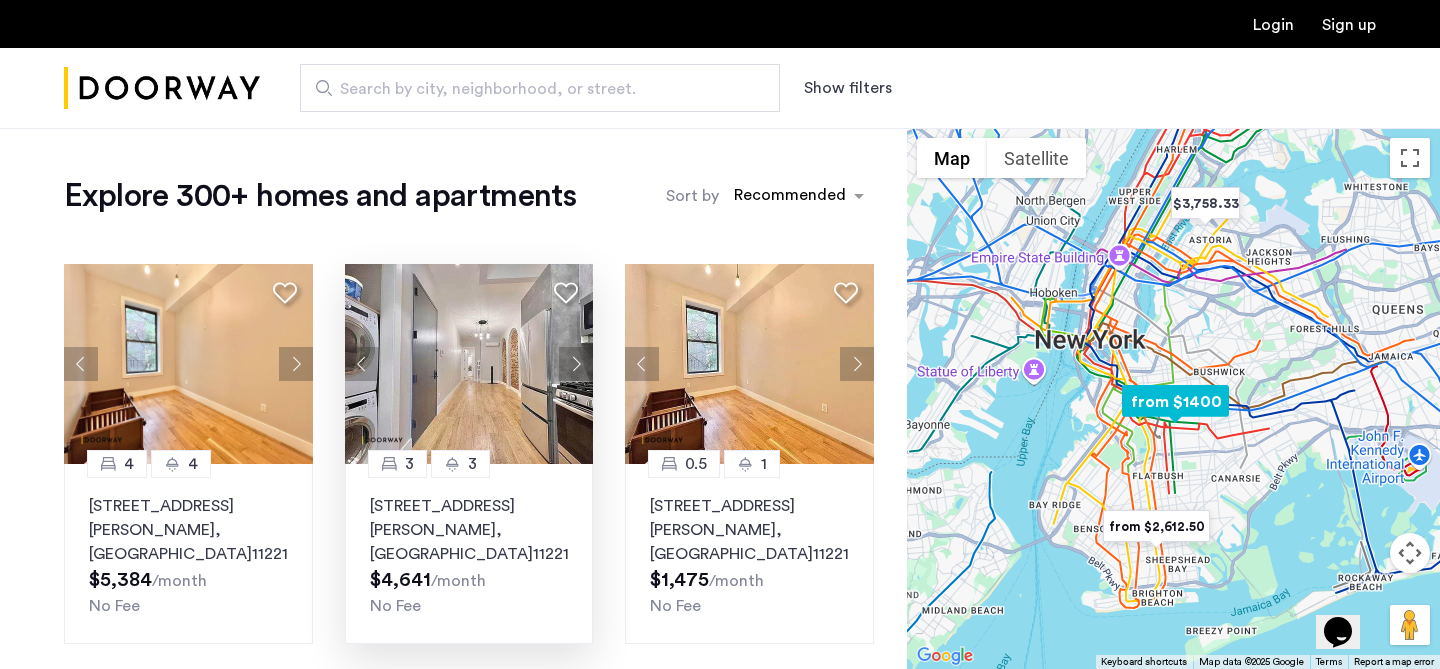 click 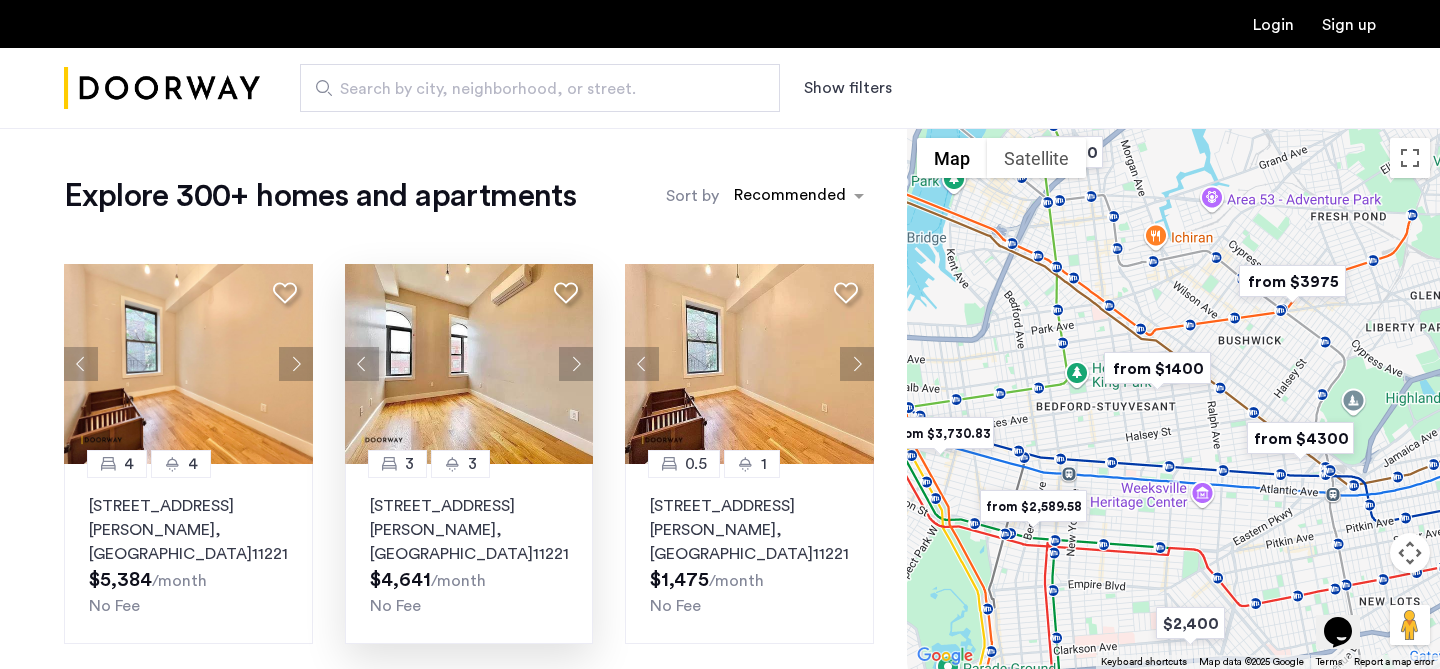 drag, startPoint x: 1093, startPoint y: 328, endPoint x: 1130, endPoint y: 527, distance: 202.41048 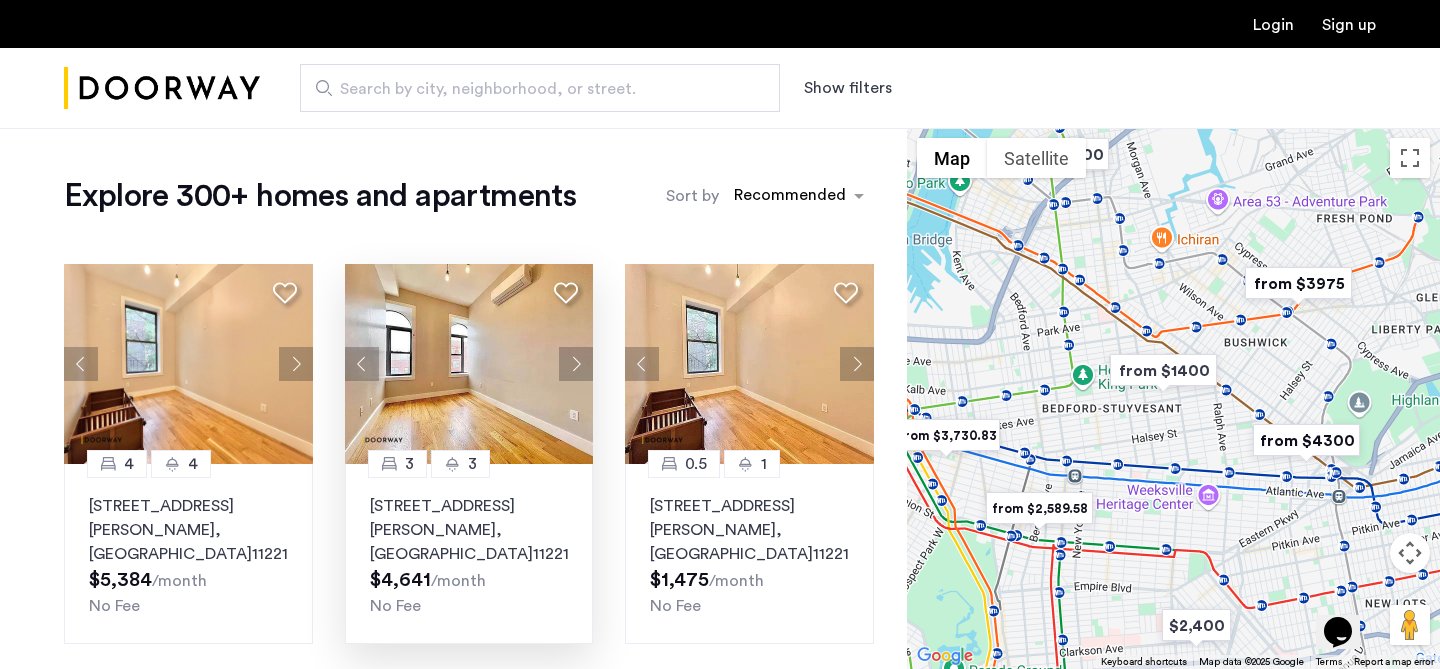 click at bounding box center [1173, 398] 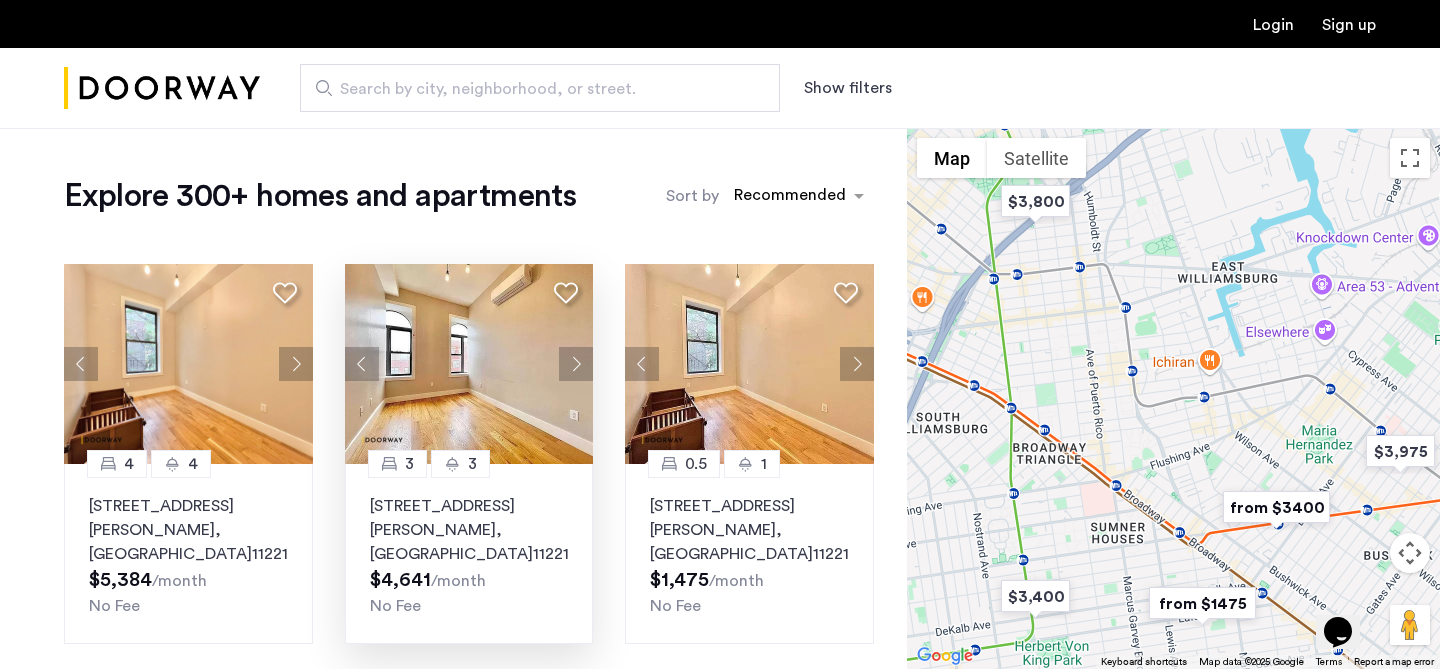 drag, startPoint x: 1113, startPoint y: 263, endPoint x: 1113, endPoint y: 407, distance: 144 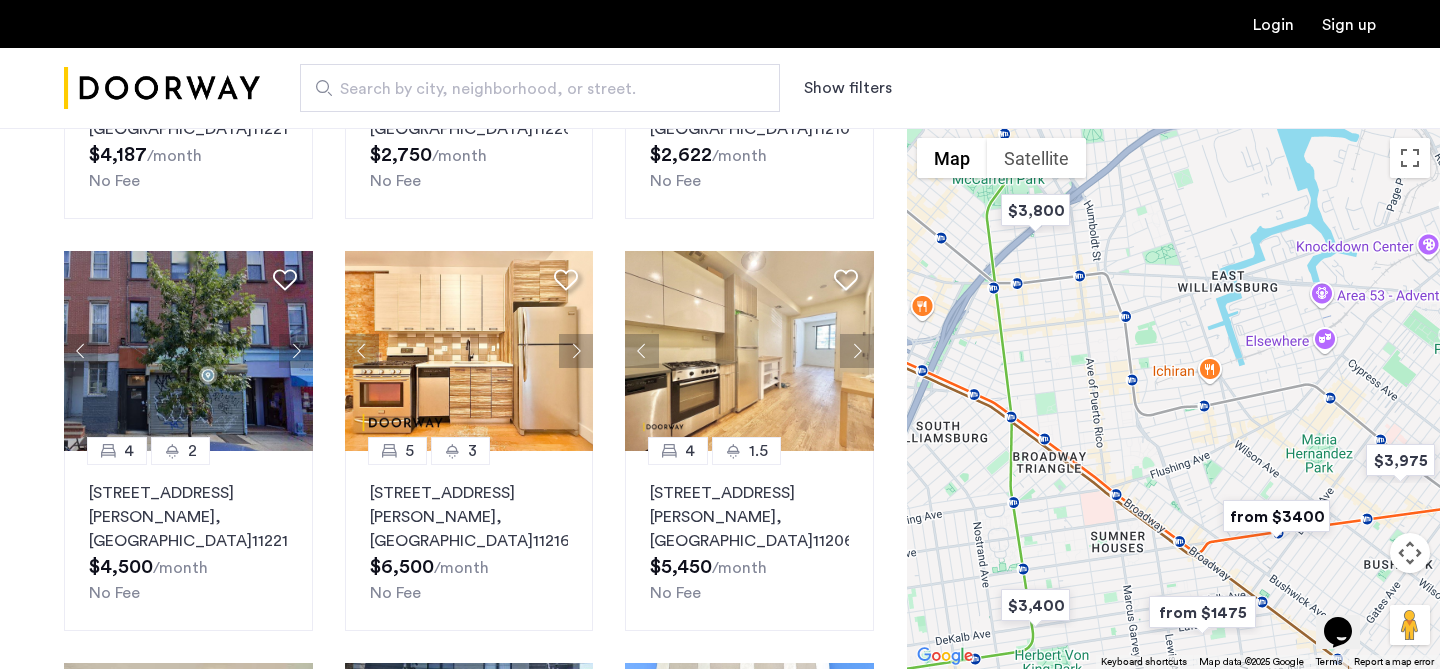 scroll, scrollTop: 841, scrollLeft: 0, axis: vertical 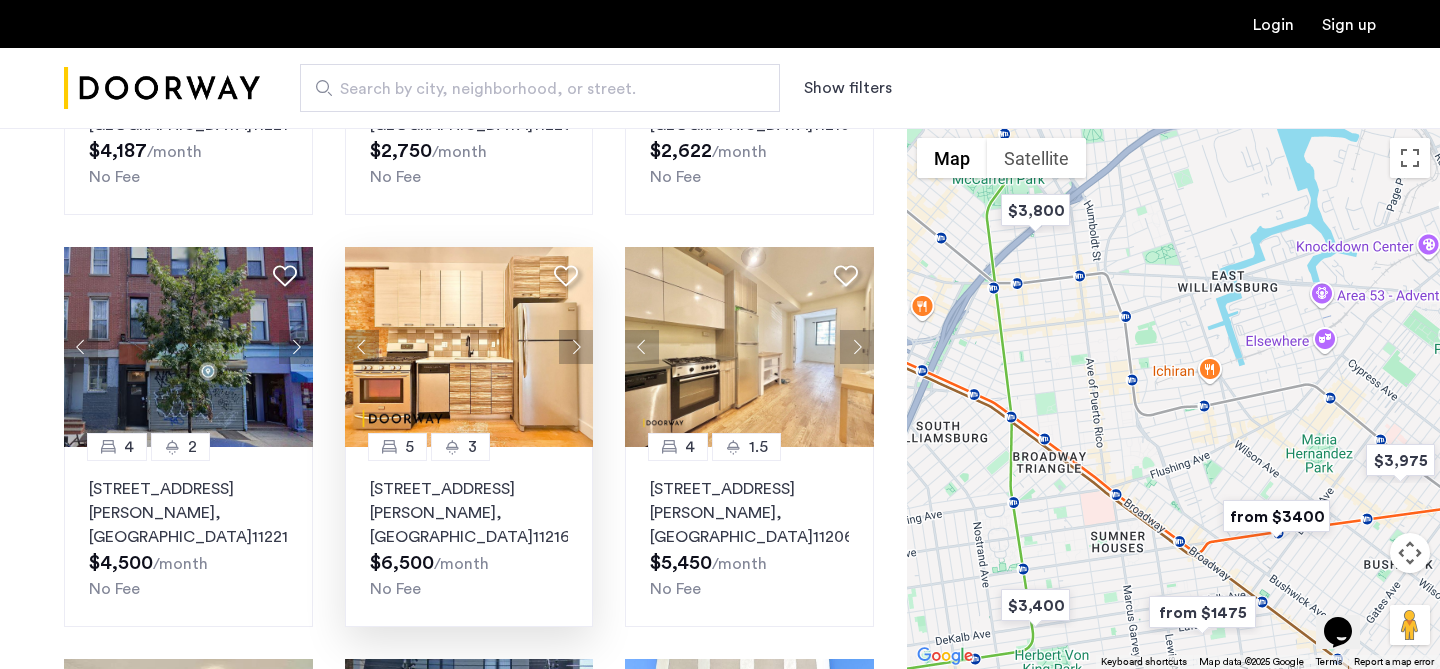 click 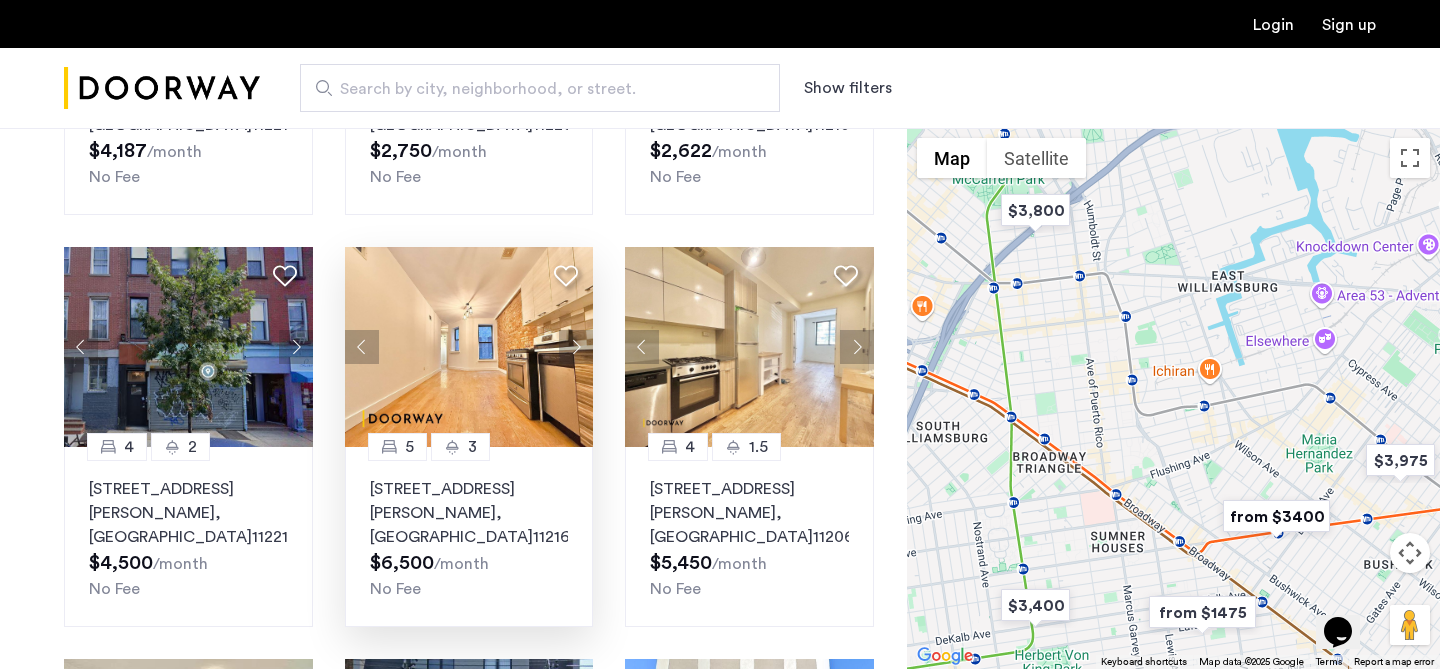 click 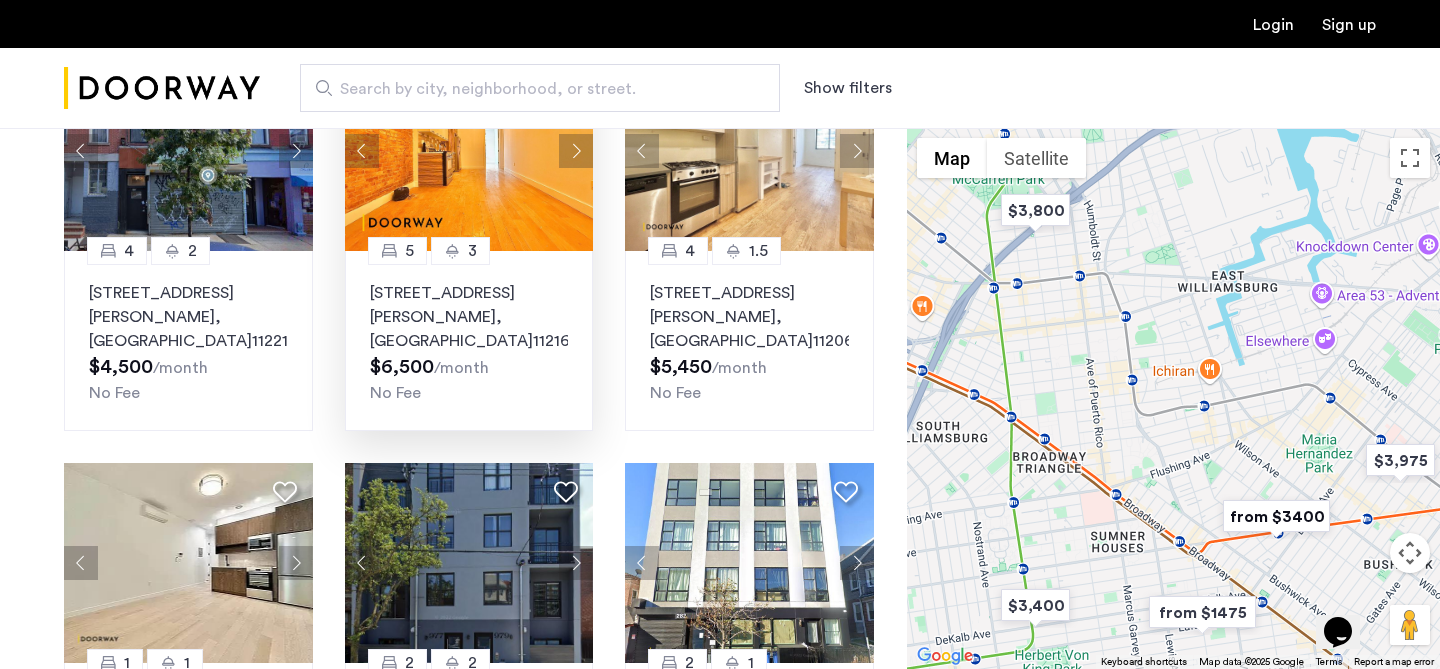 scroll, scrollTop: 1237, scrollLeft: 0, axis: vertical 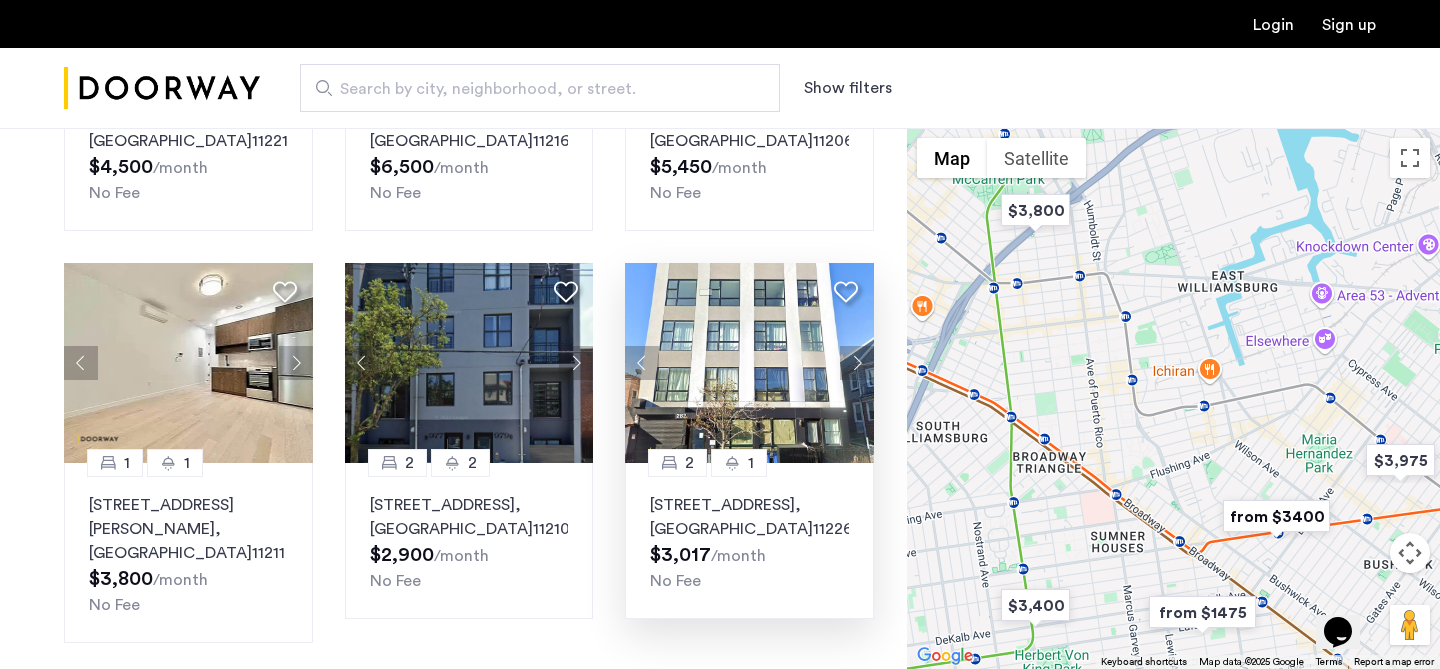click 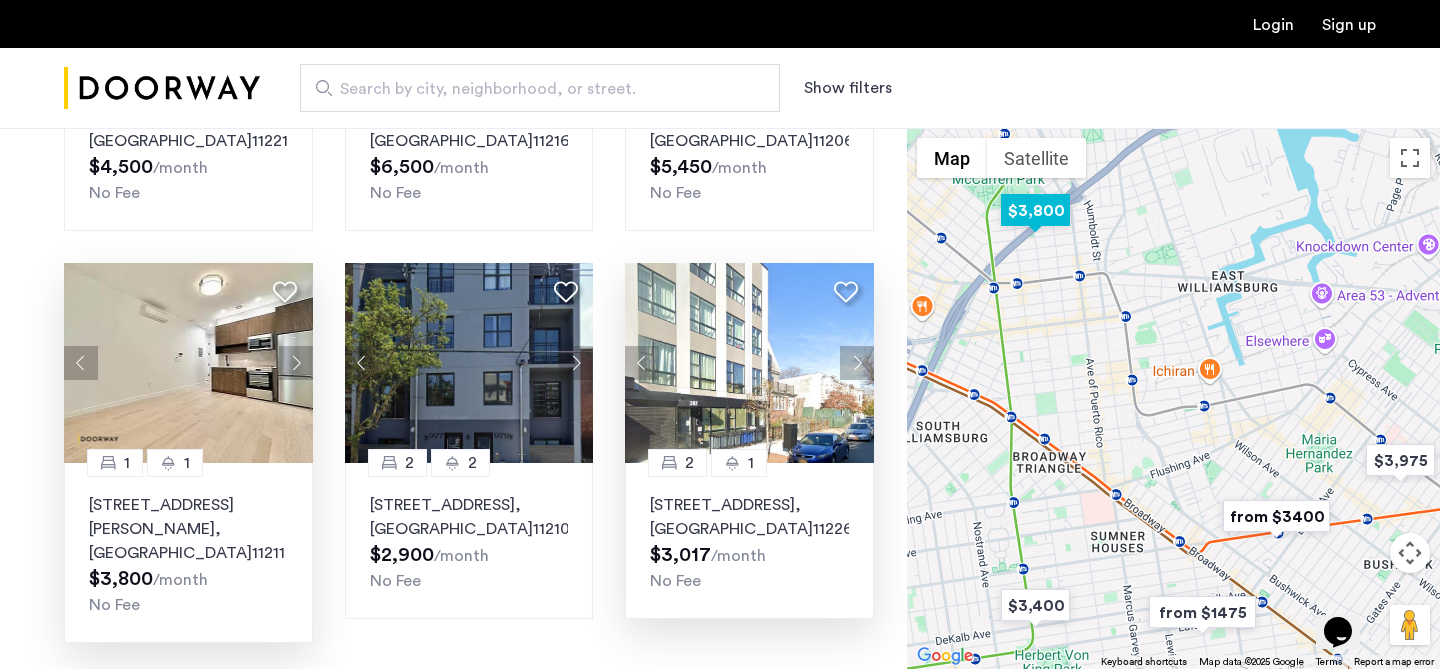 click 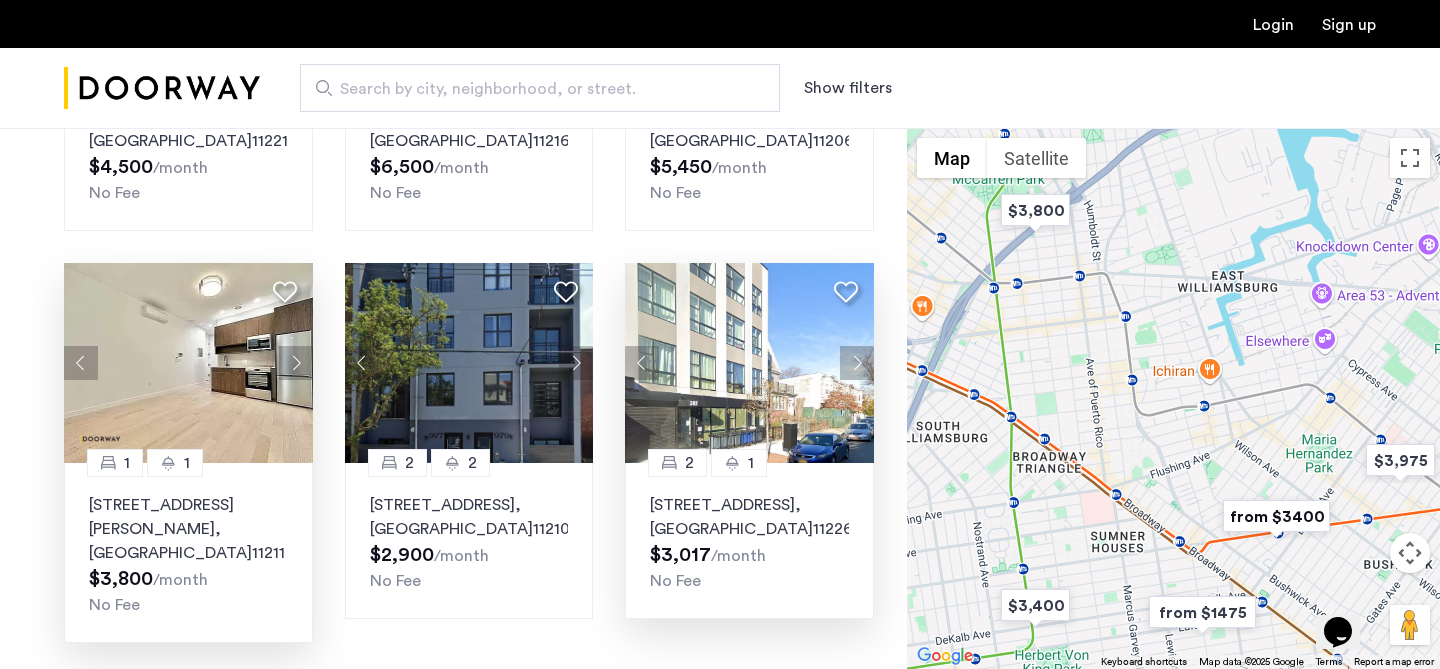 click on "page  2" at bounding box center [373, 711] 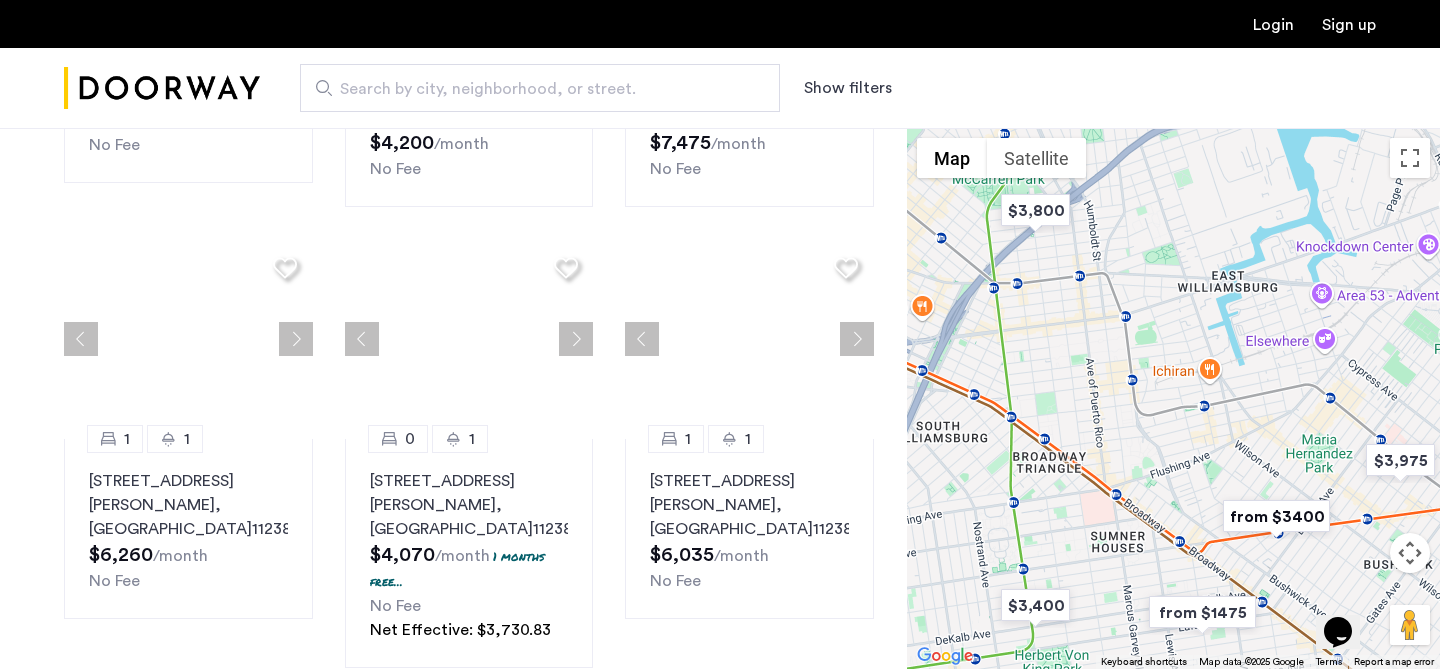 scroll, scrollTop: 0, scrollLeft: 0, axis: both 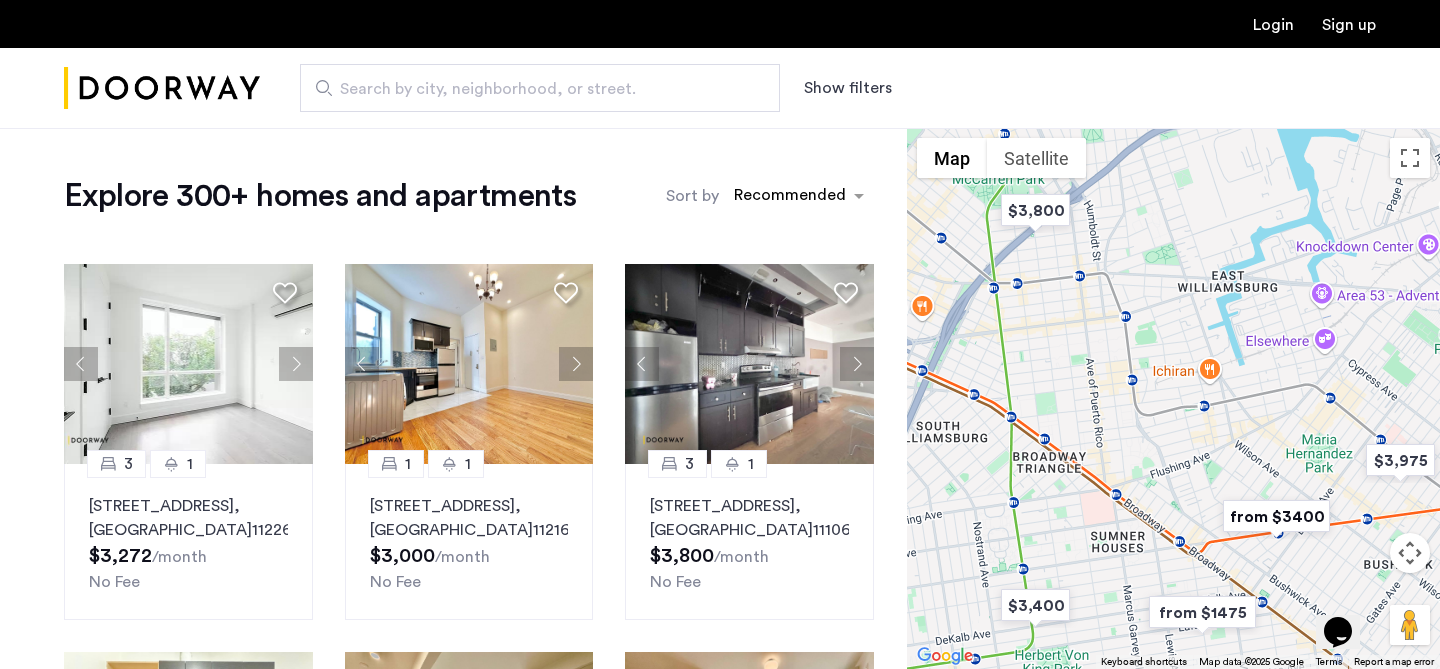 click on "Show filters" at bounding box center [848, 88] 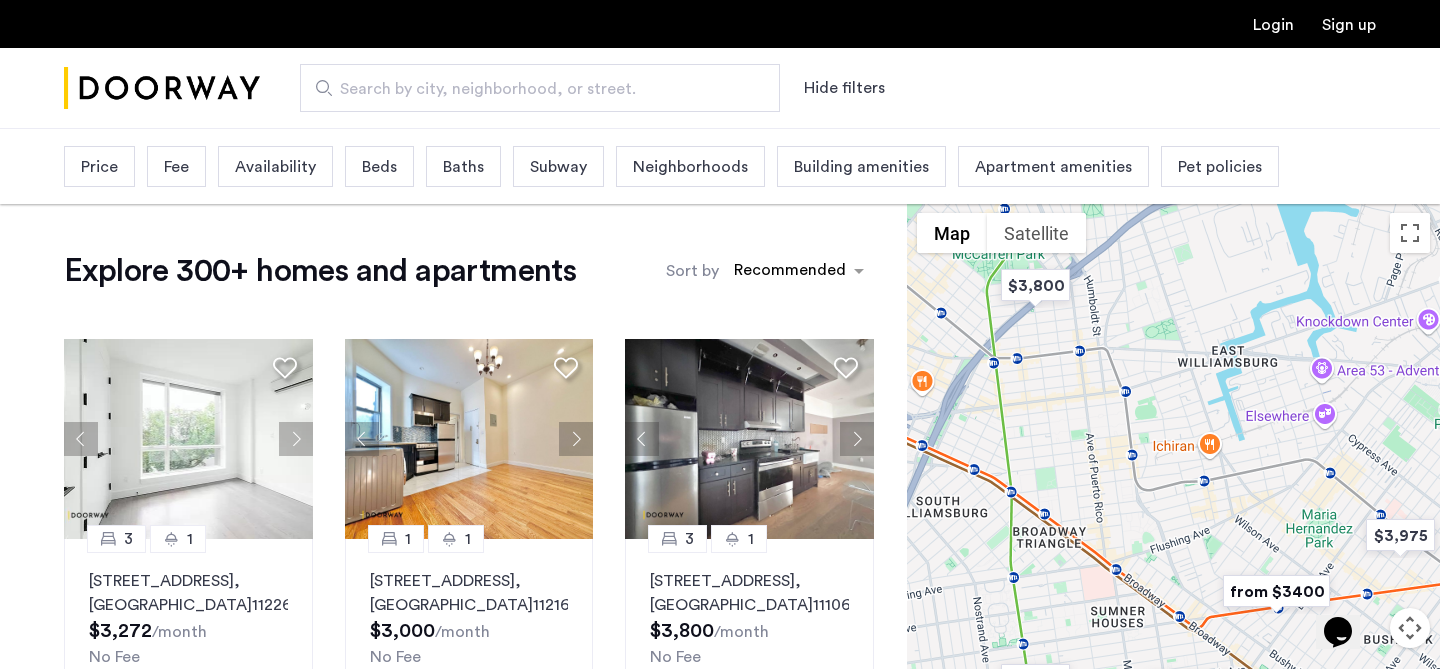 click on "Beds" at bounding box center (379, 167) 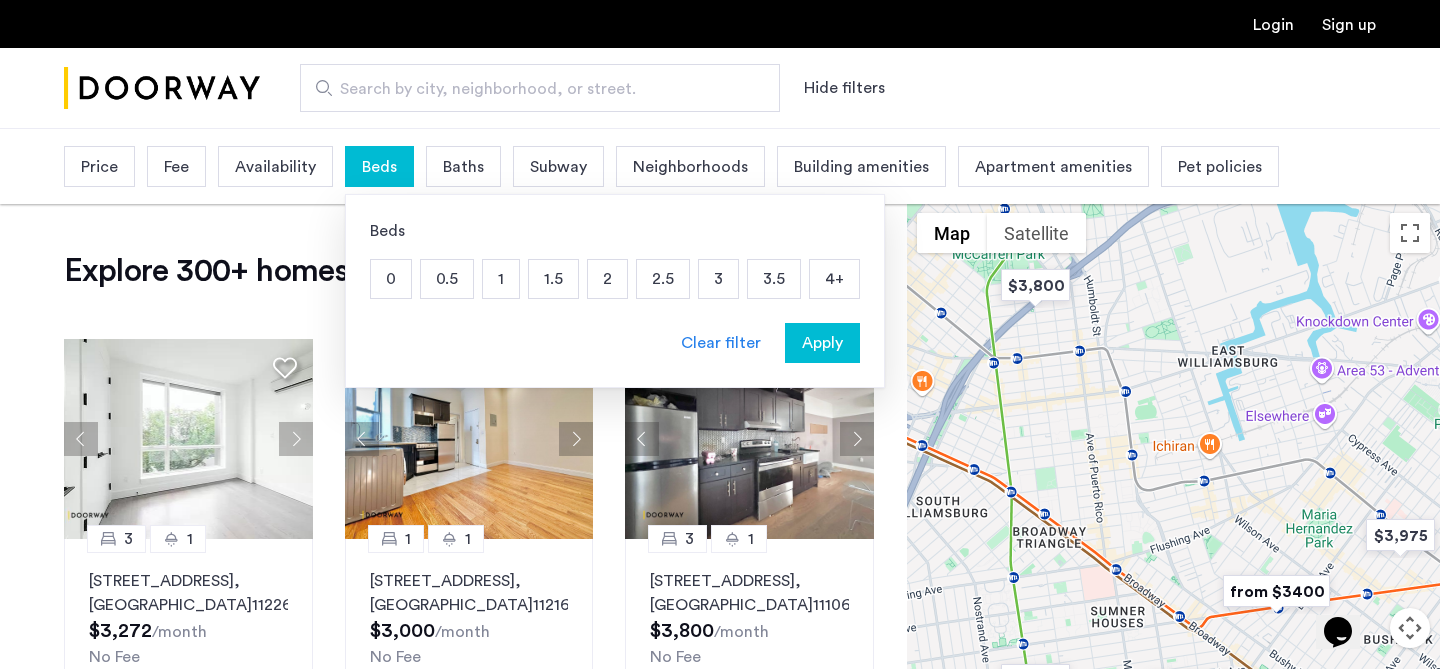click on "2" at bounding box center [607, 279] 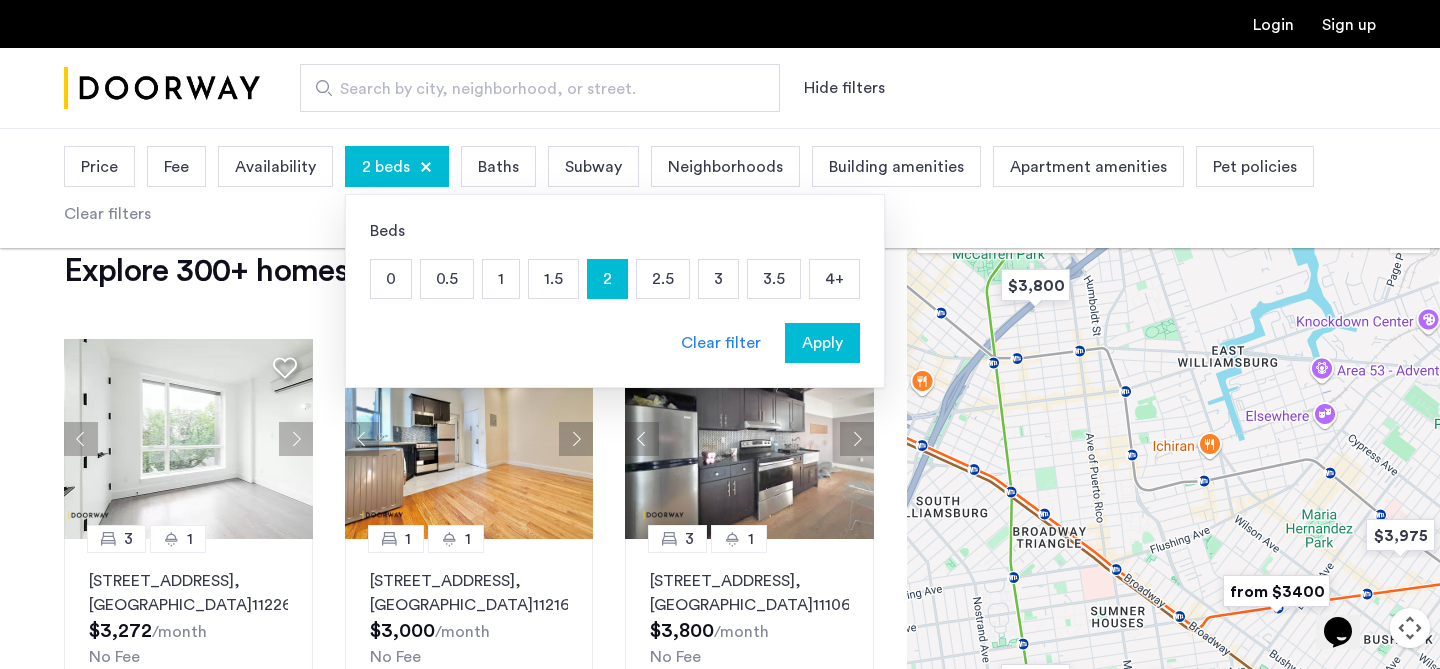click on "Price Fee  Availability   2 beds  Beds 0 0.5 1 1.5 2 2.5 3 3.5 4+ Clear filter Apply Baths Subway Neighborhoods Building amenities Apartment amenities Pet policies Clear filters" at bounding box center [720, 188] 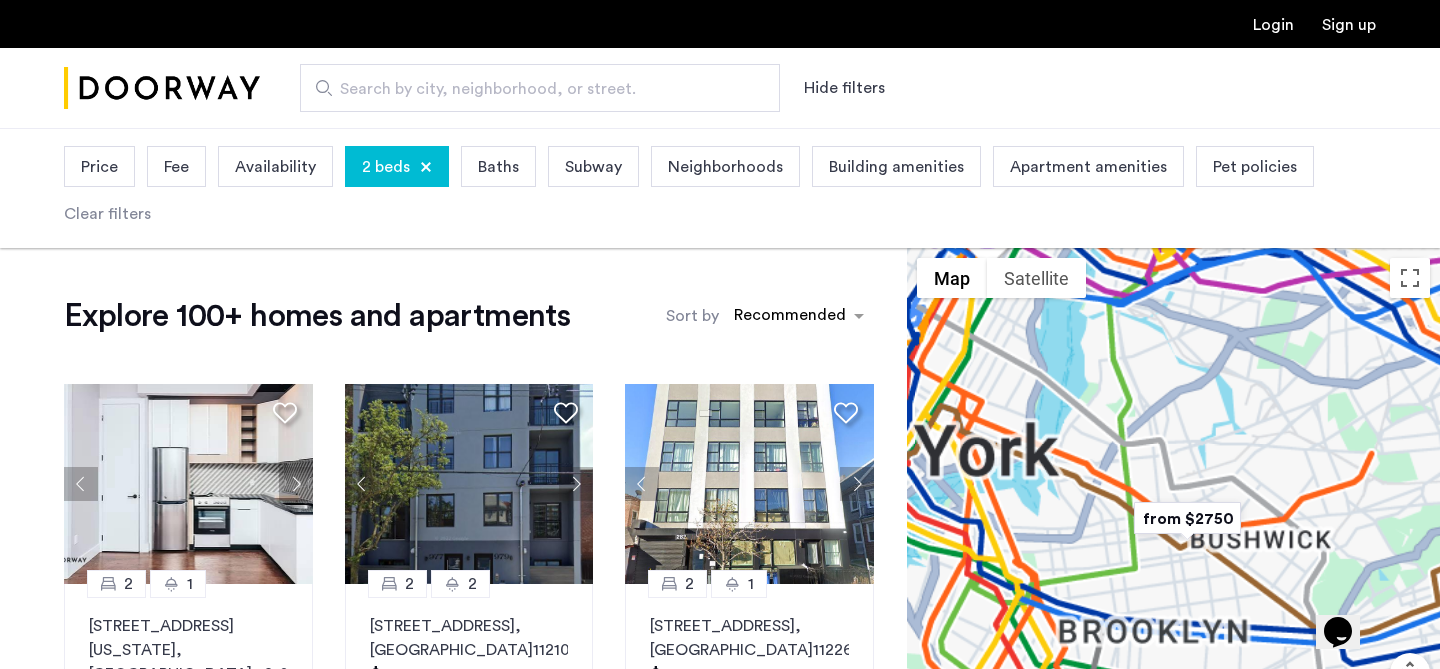 click on "Price" at bounding box center (99, 167) 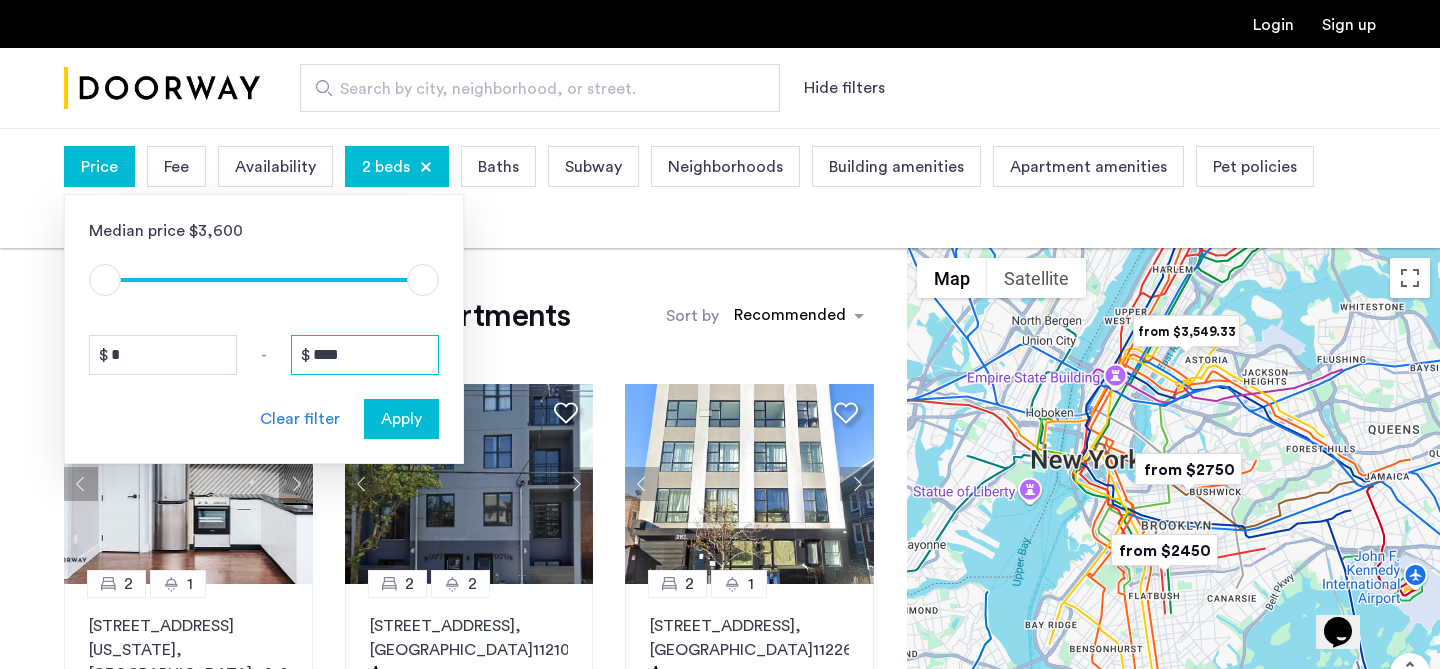 click on "****" at bounding box center [365, 355] 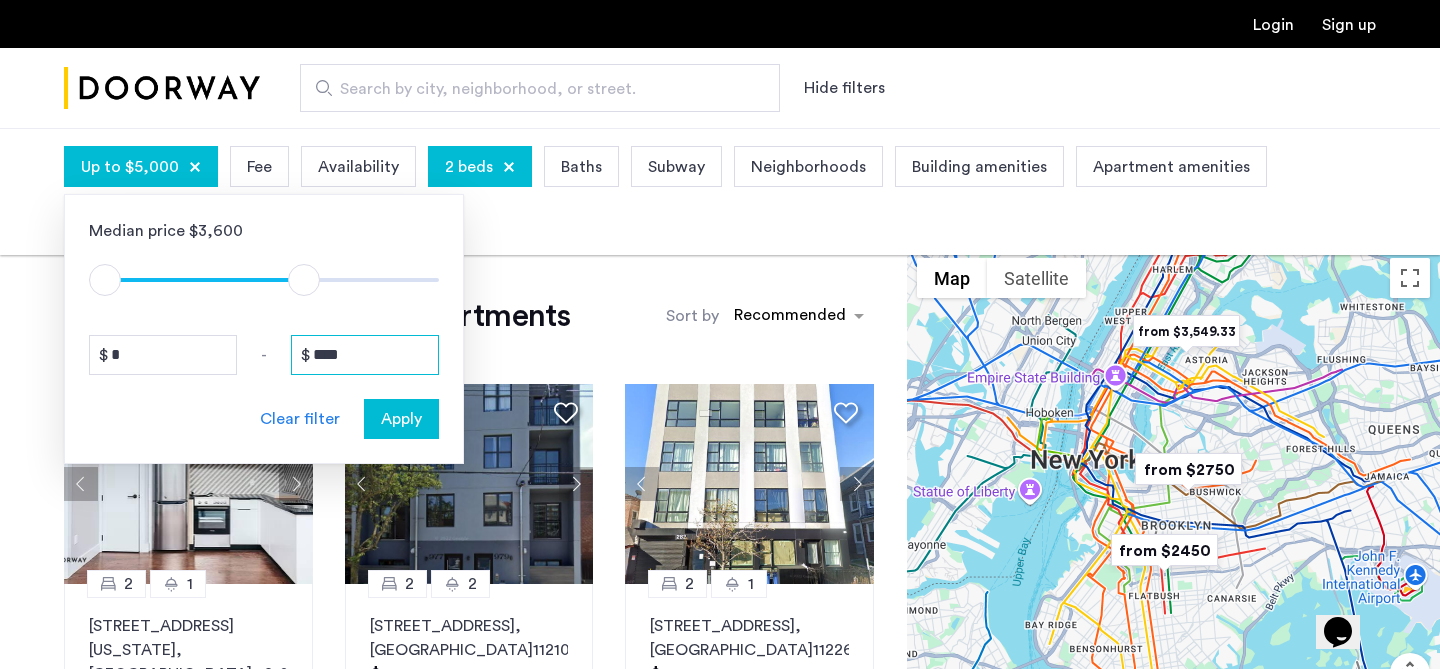 type on "****" 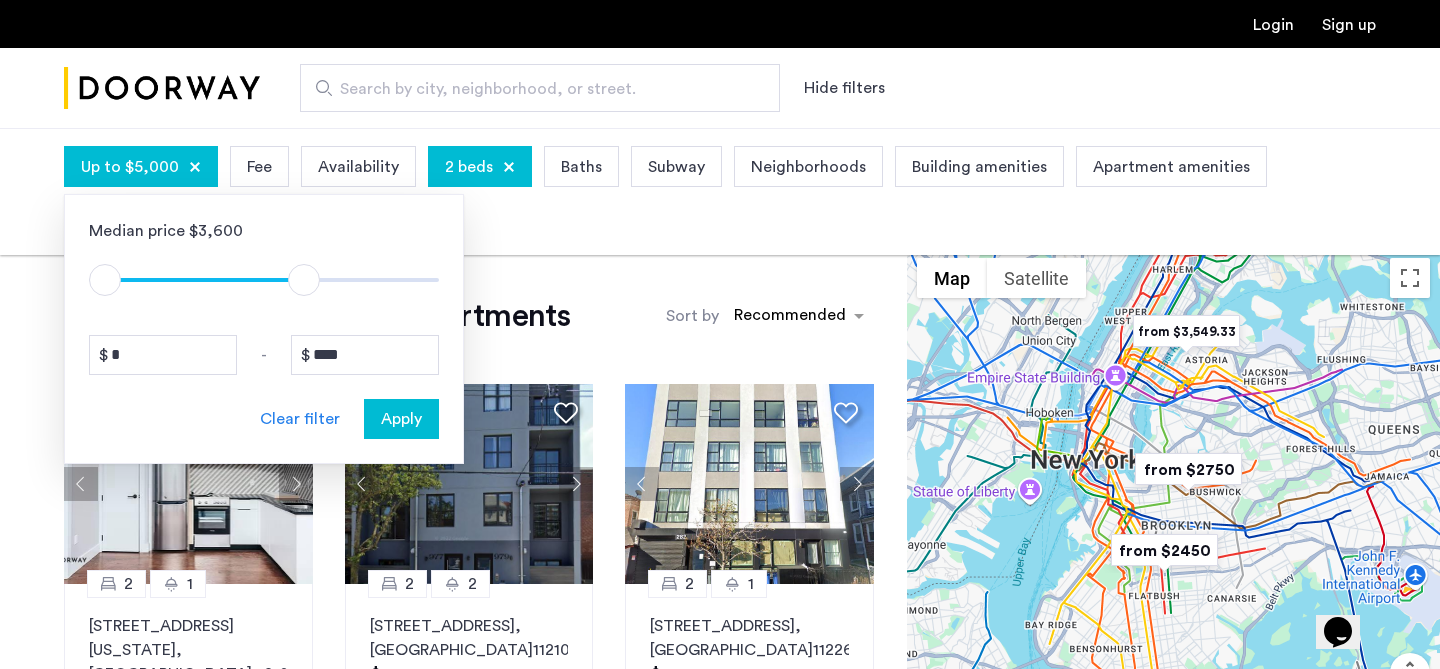 click on "Apply" at bounding box center [401, 419] 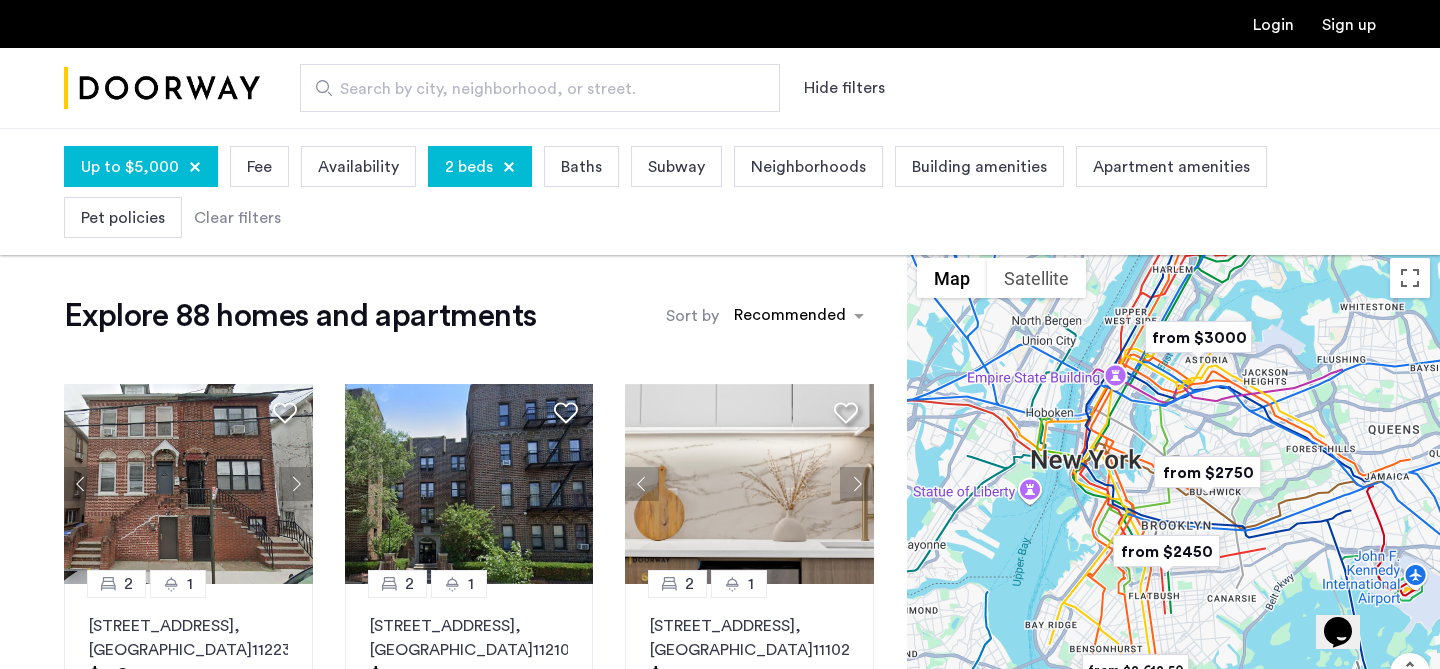 click on "Neighborhoods" at bounding box center (808, 167) 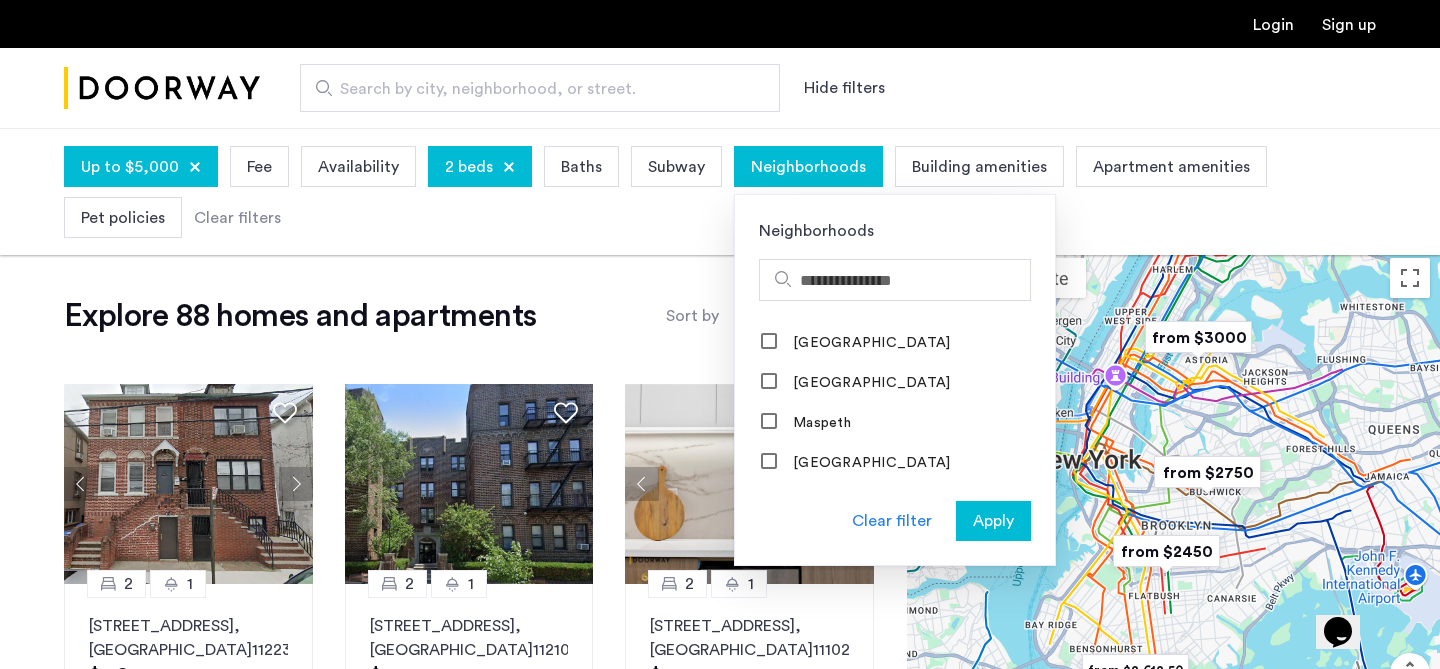 scroll, scrollTop: 2280, scrollLeft: 0, axis: vertical 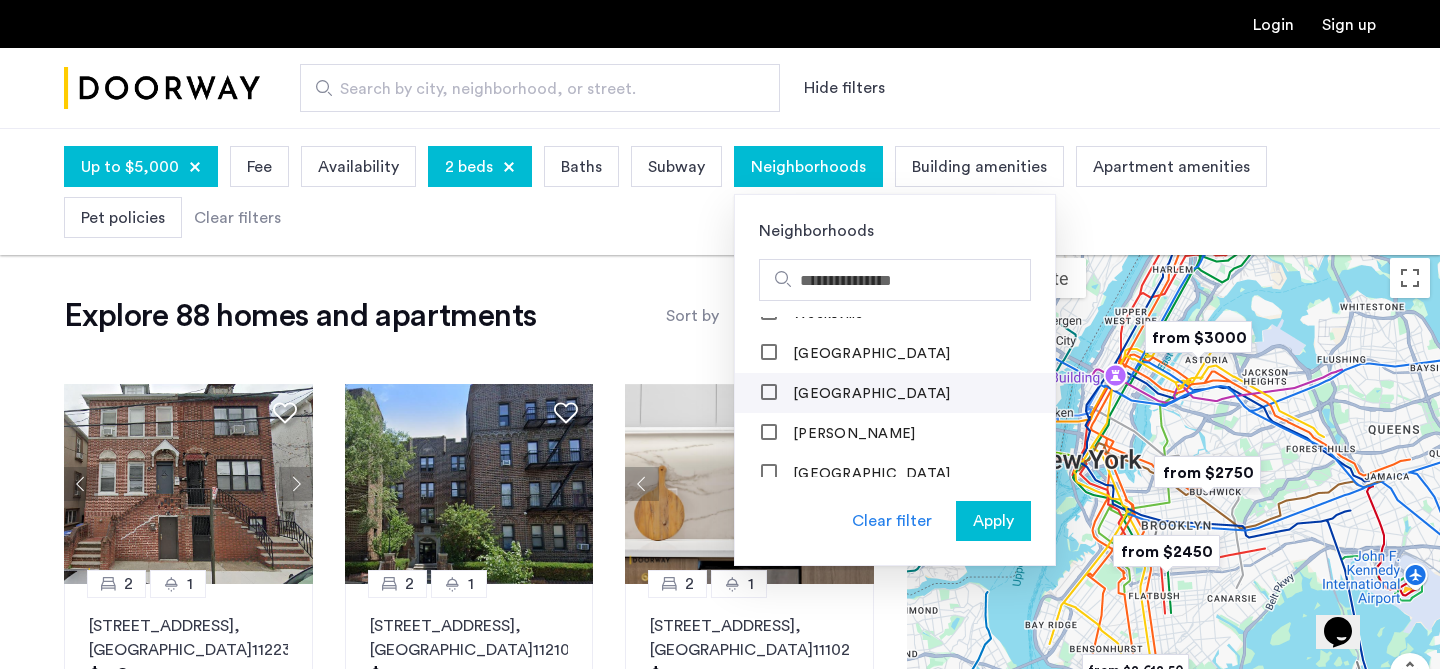 click on "[GEOGRAPHIC_DATA]" at bounding box center [869, 394] 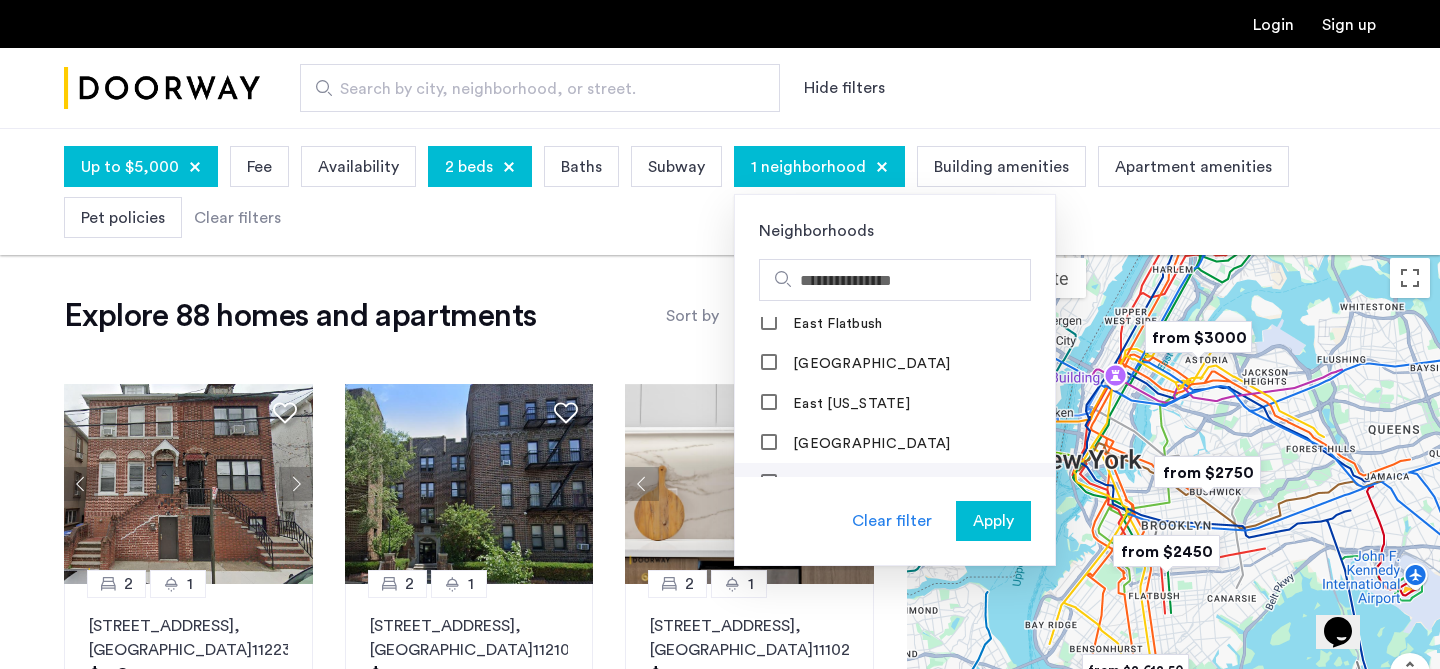 scroll, scrollTop: 832, scrollLeft: 0, axis: vertical 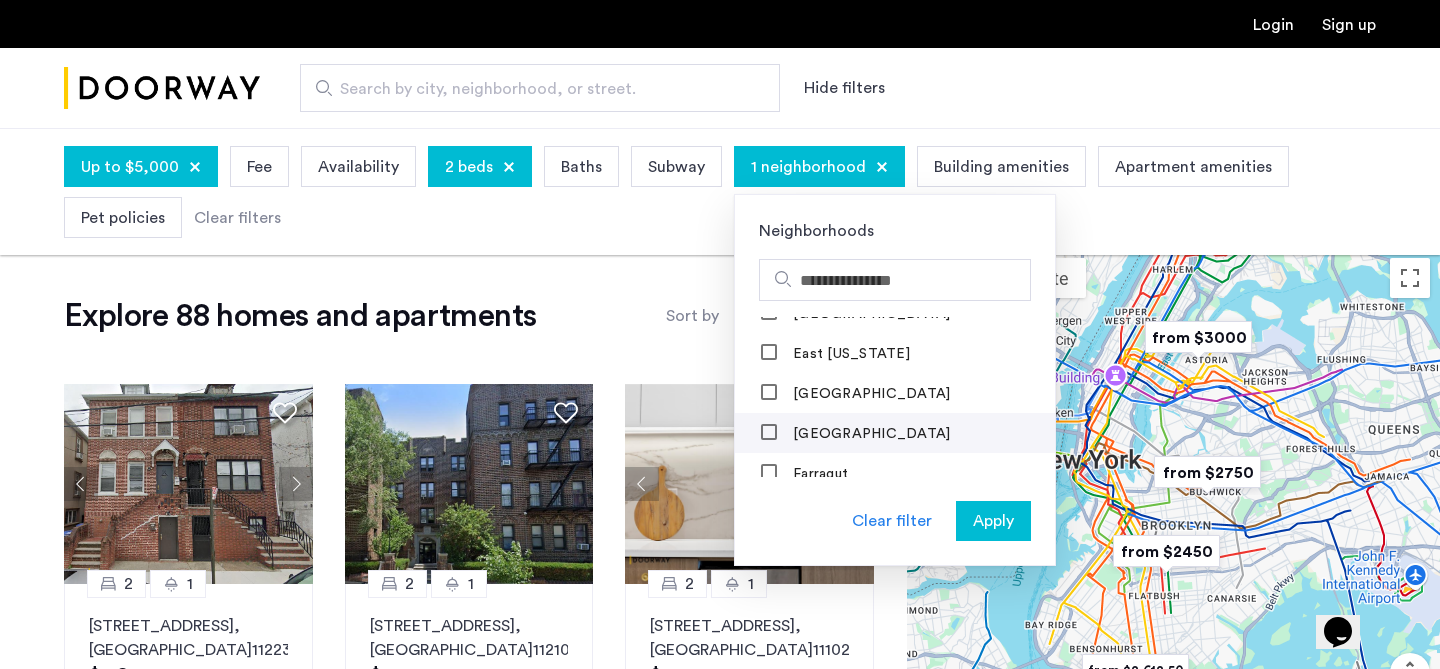 click on "[GEOGRAPHIC_DATA]" at bounding box center [869, 434] 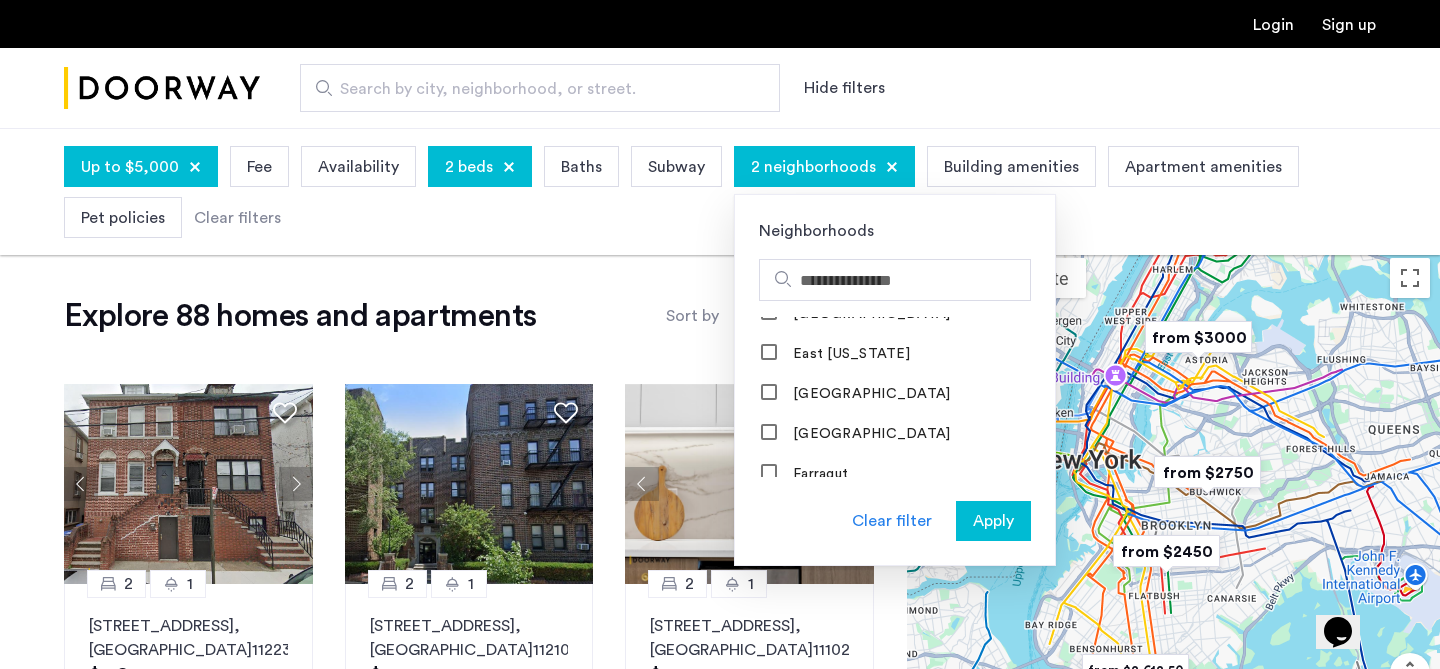 click on "Apply" at bounding box center (993, 521) 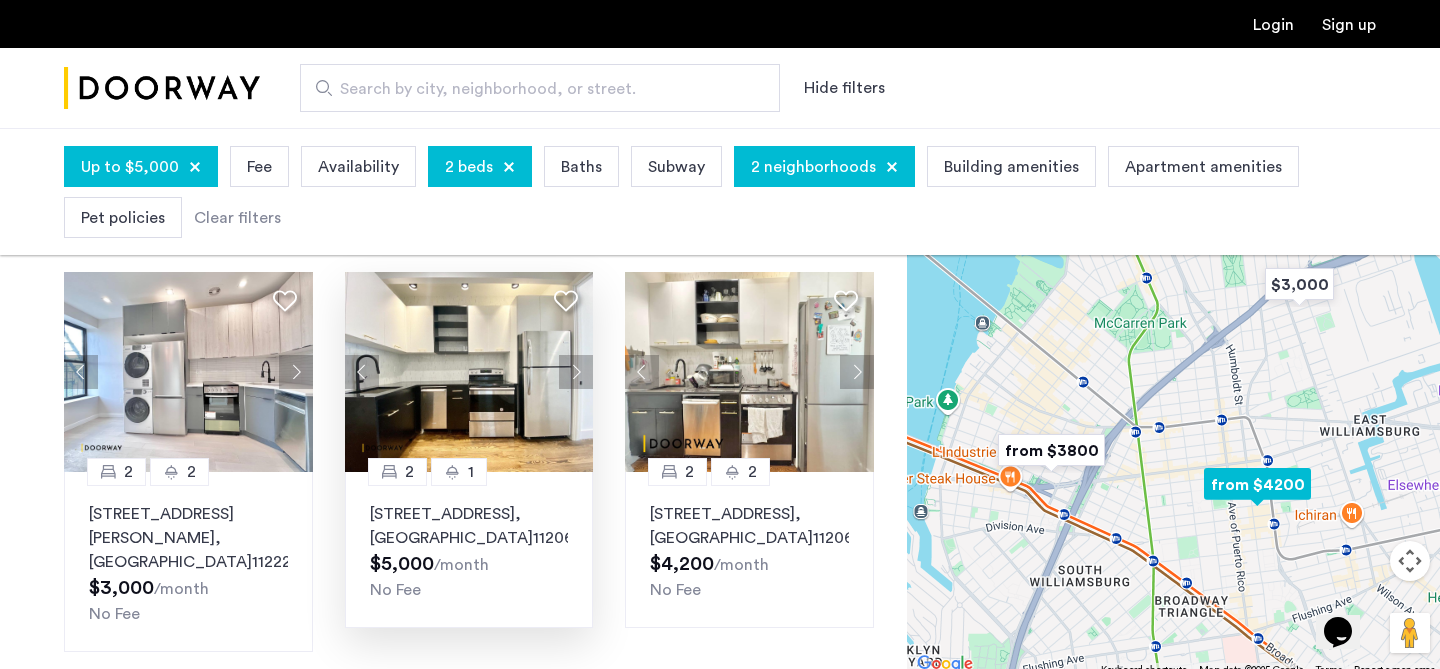 scroll, scrollTop: 107, scrollLeft: 0, axis: vertical 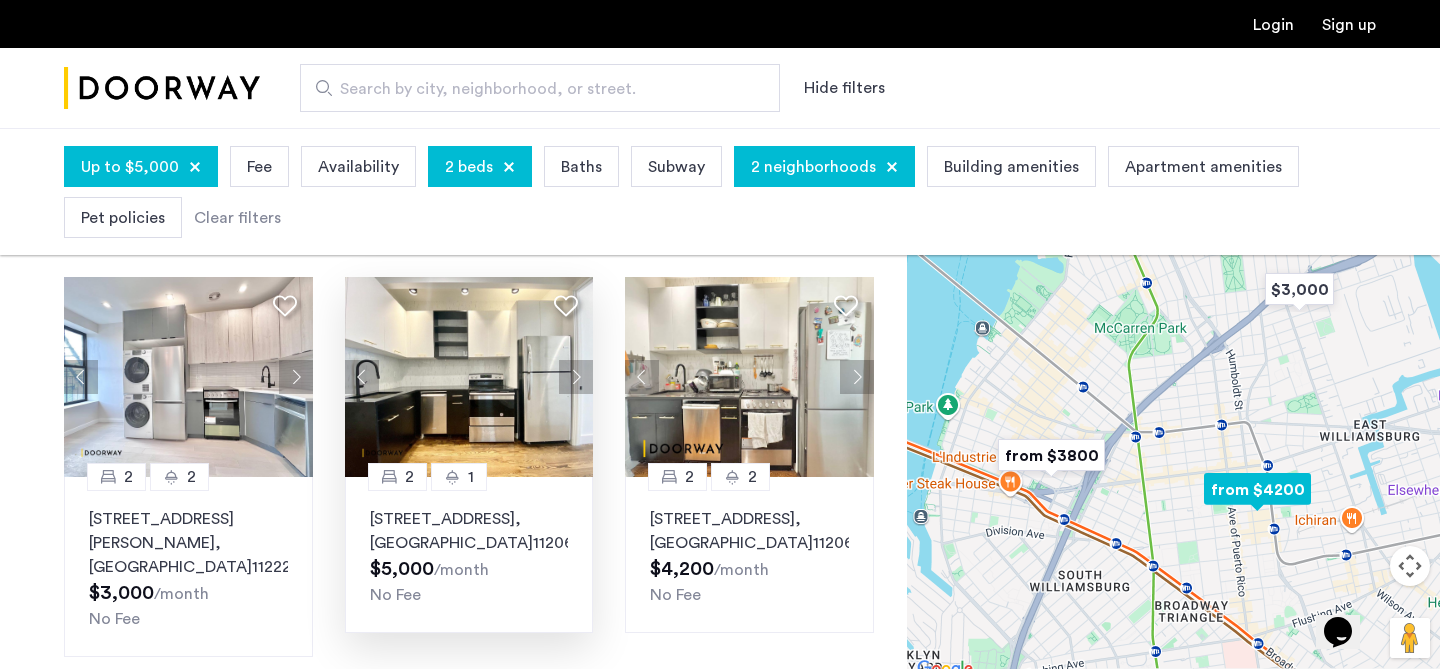 click 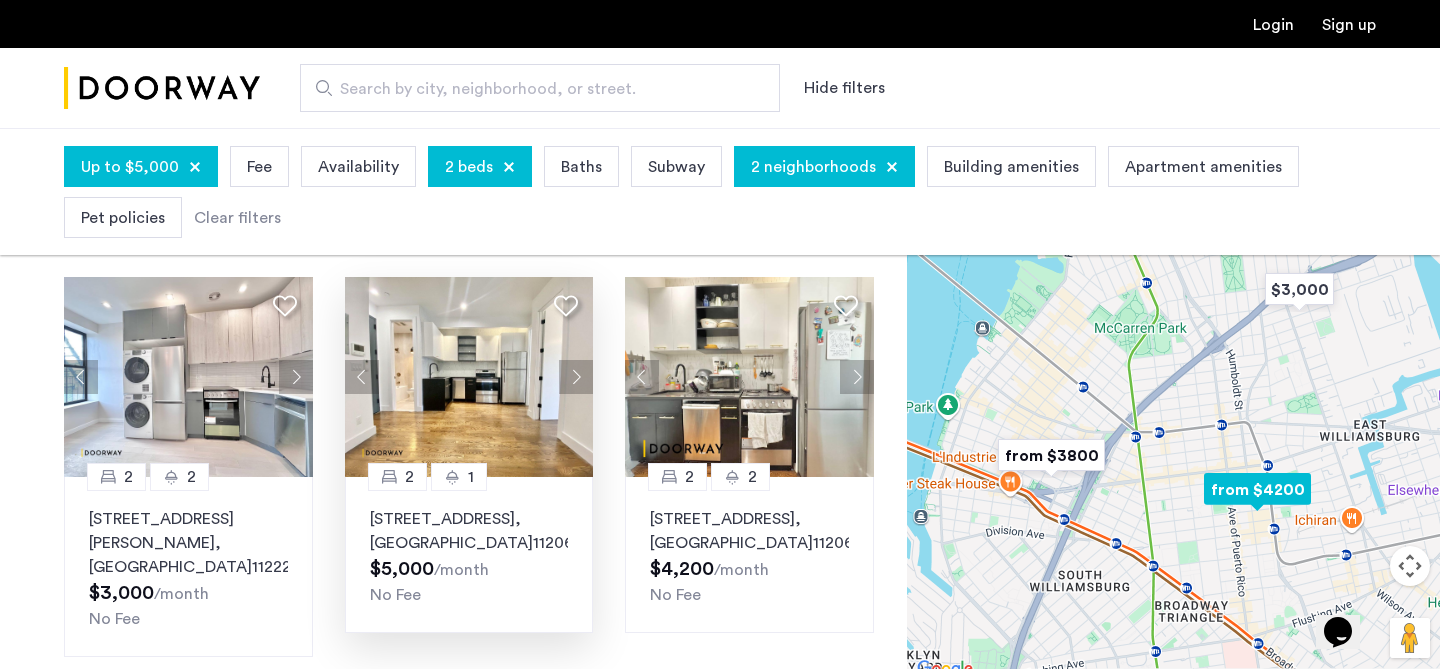 click 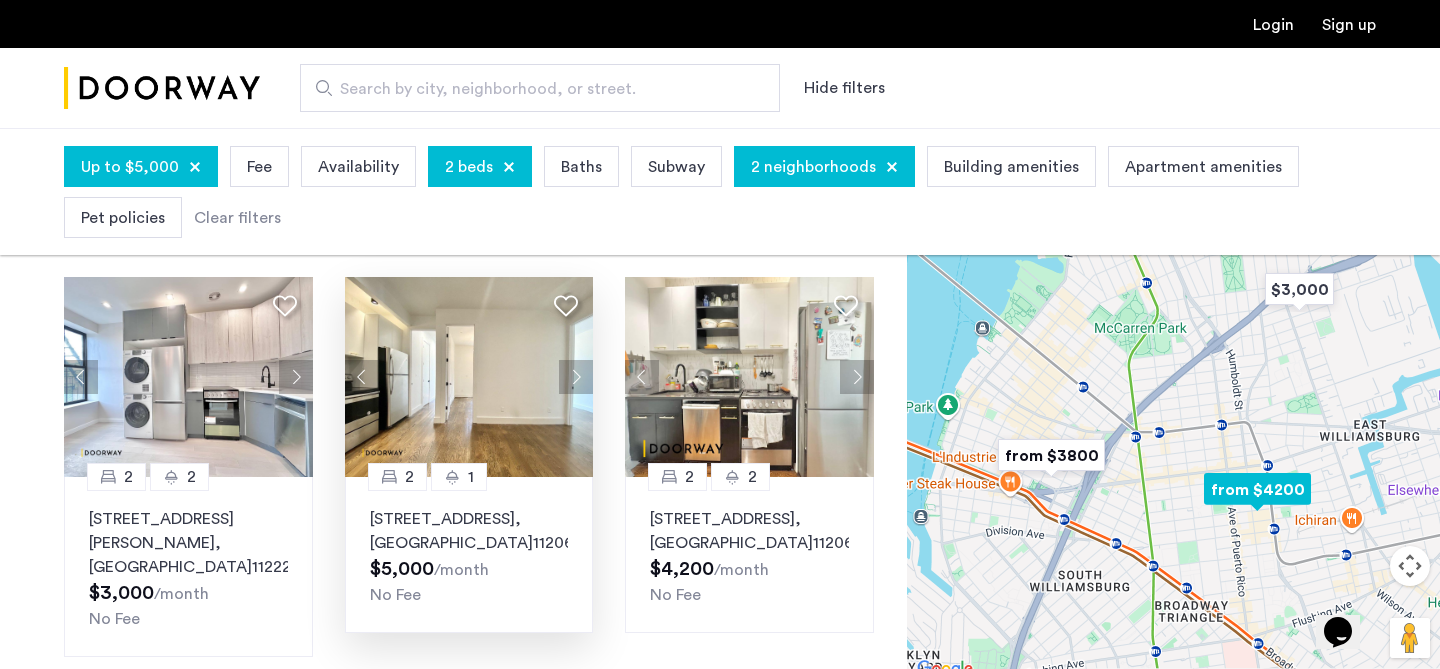 click 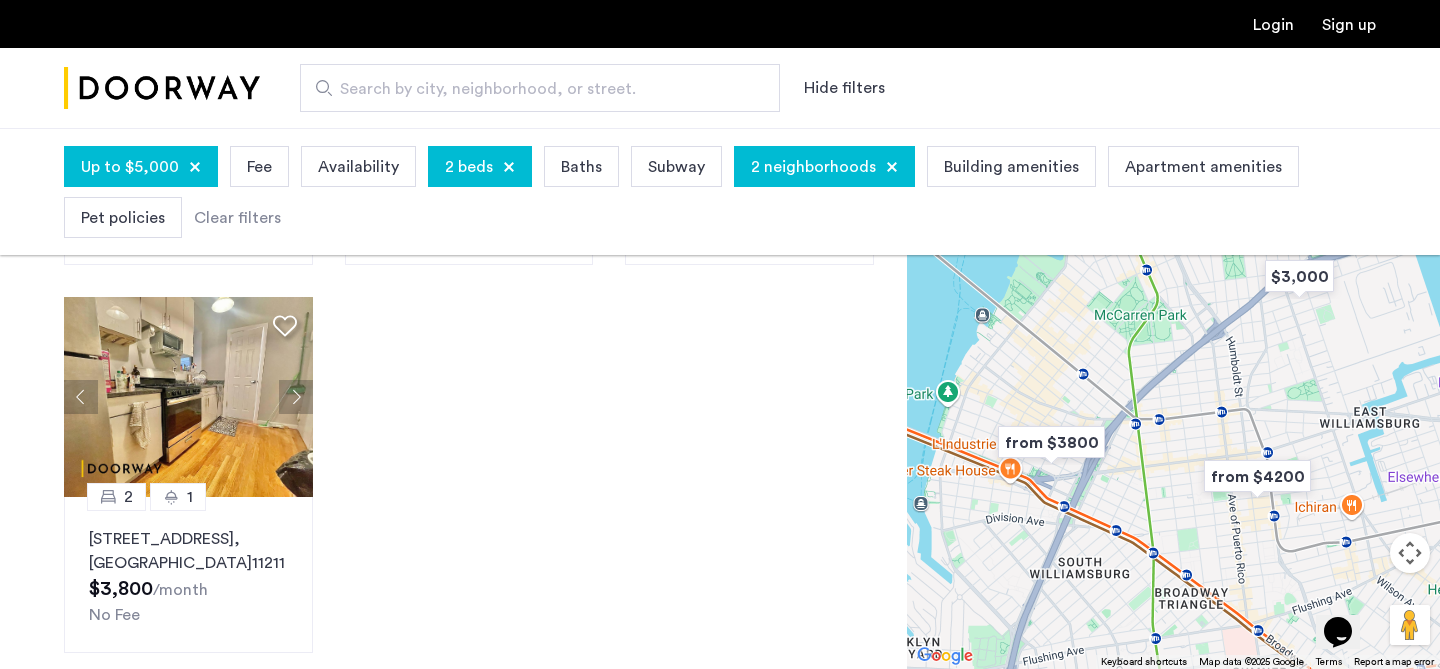 scroll, scrollTop: 890, scrollLeft: 0, axis: vertical 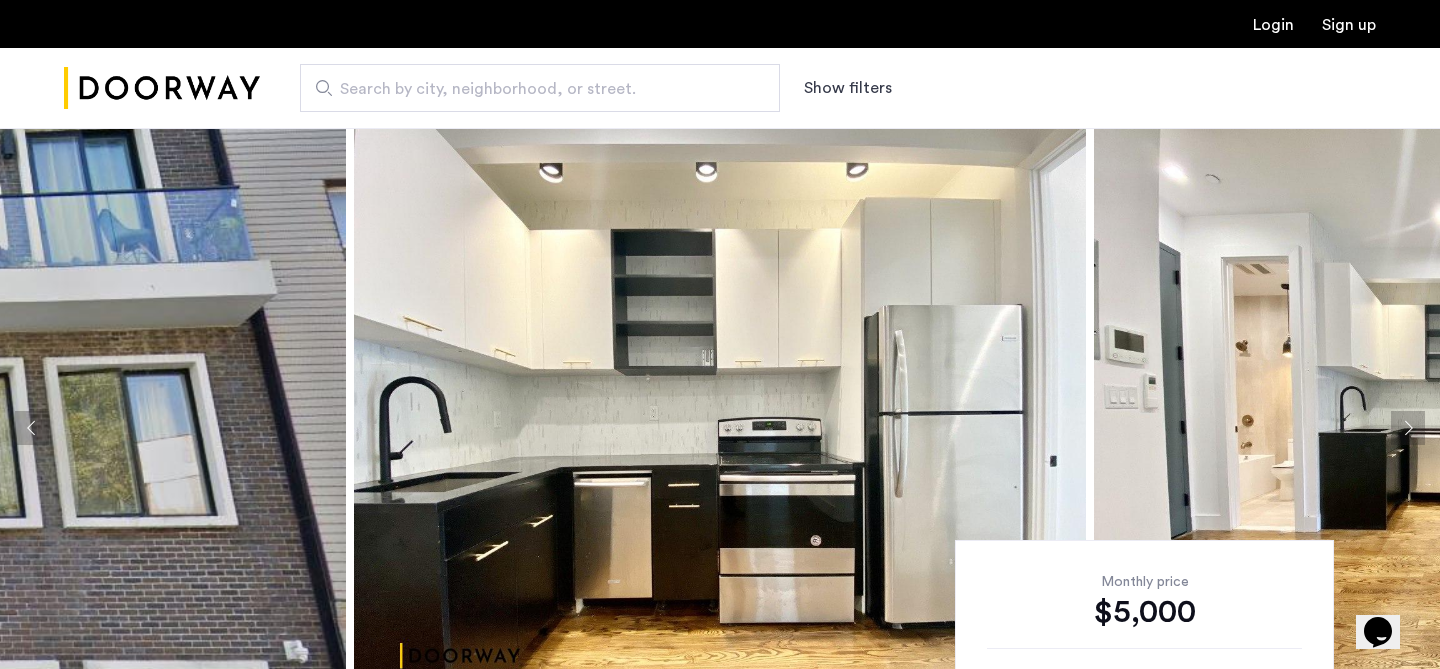 click 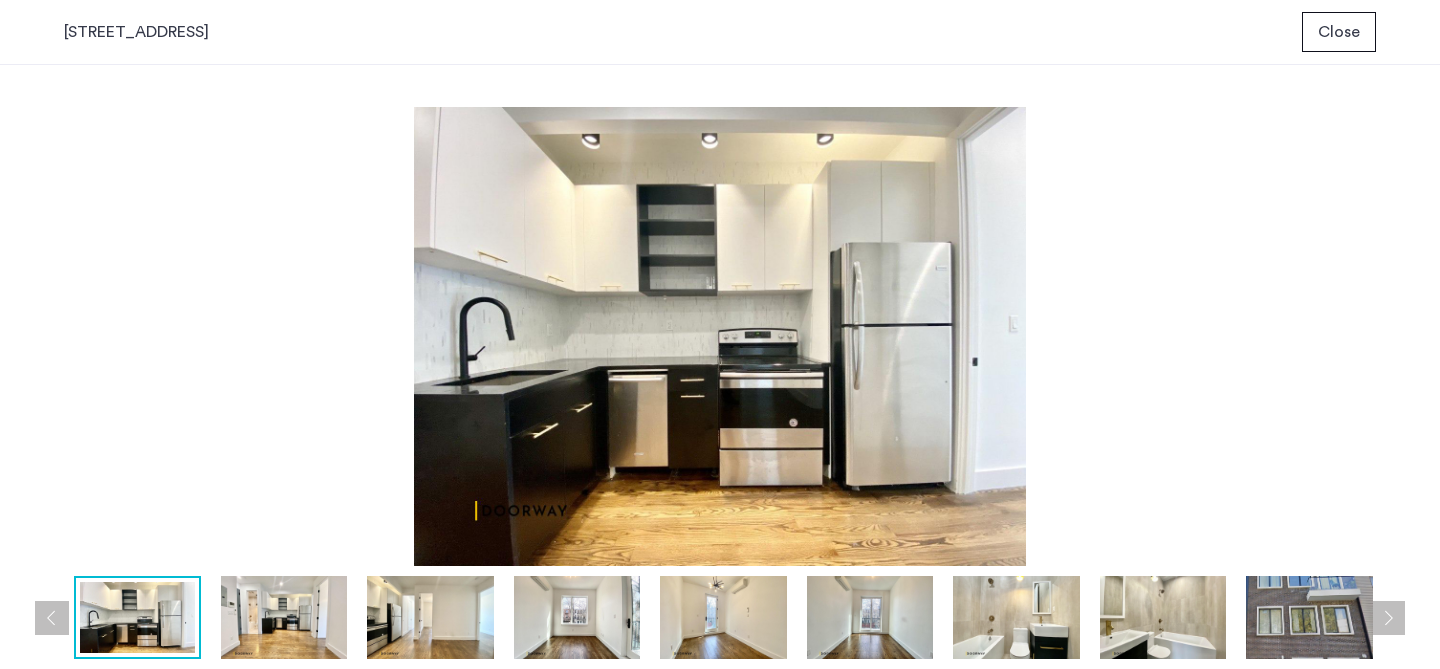 click at bounding box center [1388, 618] 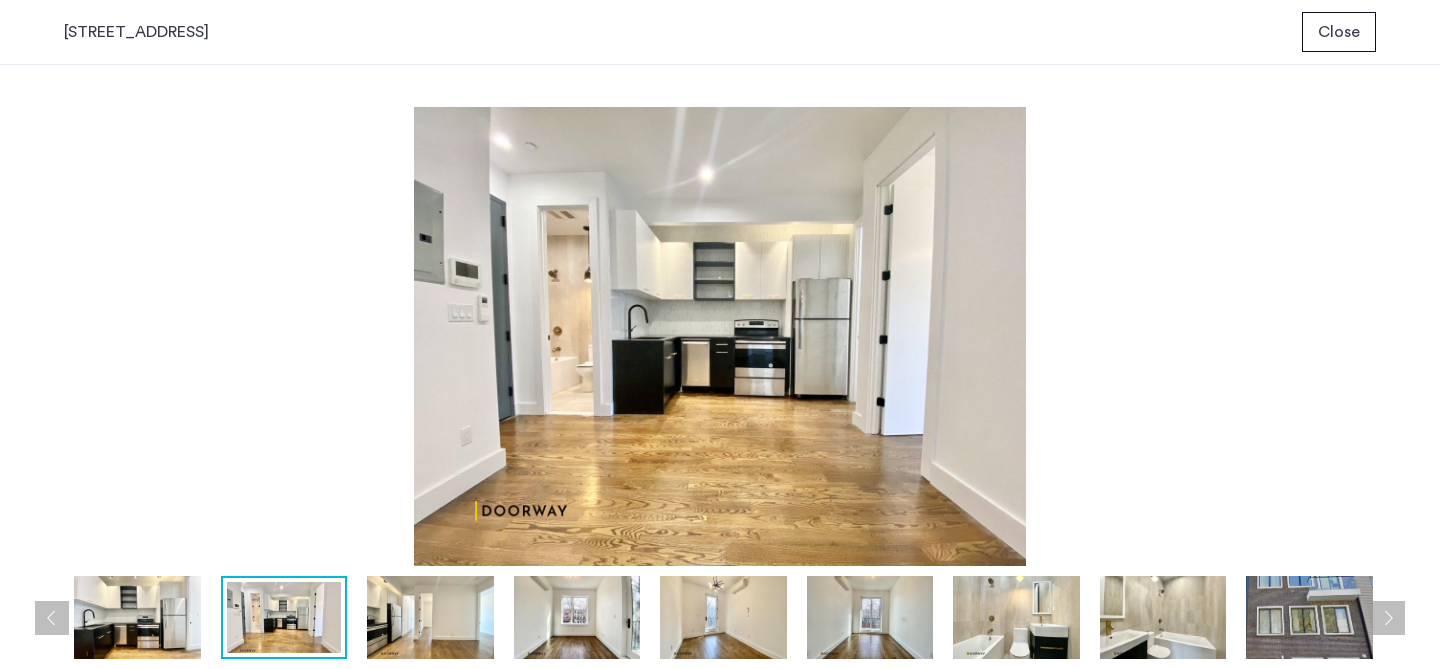 click at bounding box center (1388, 618) 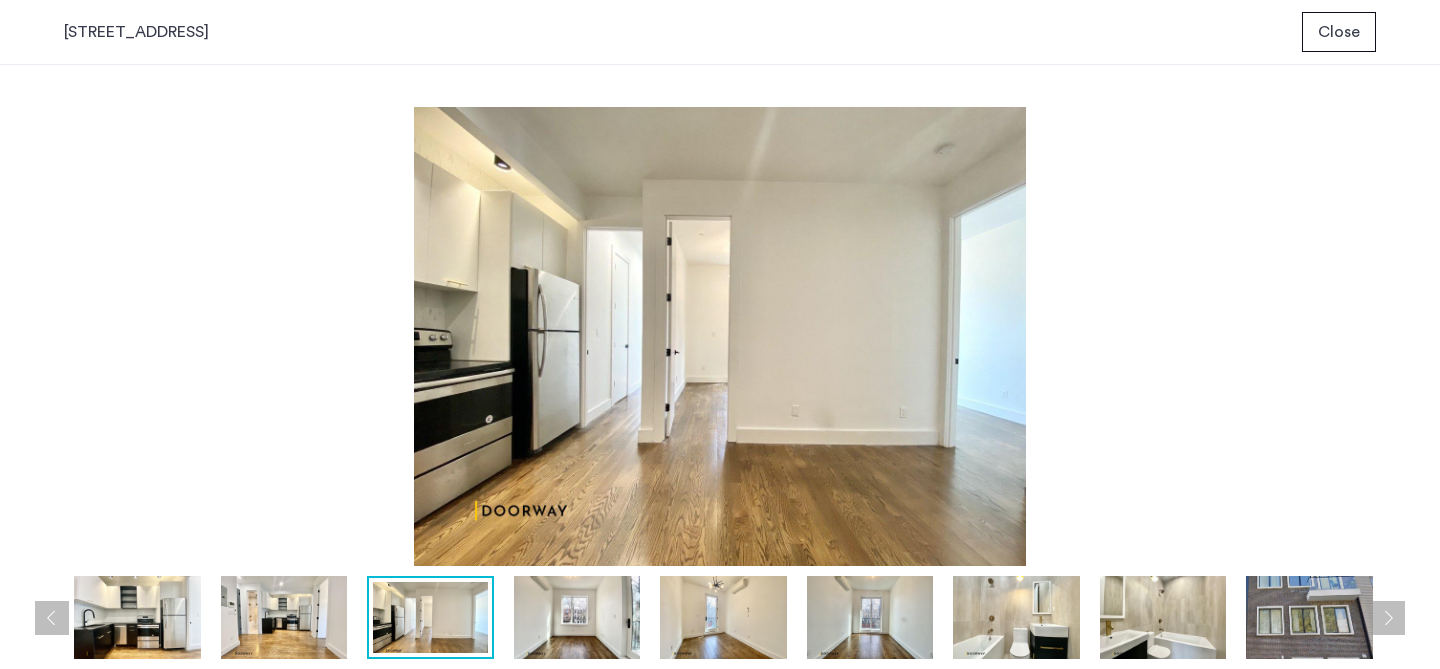 click at bounding box center [1388, 618] 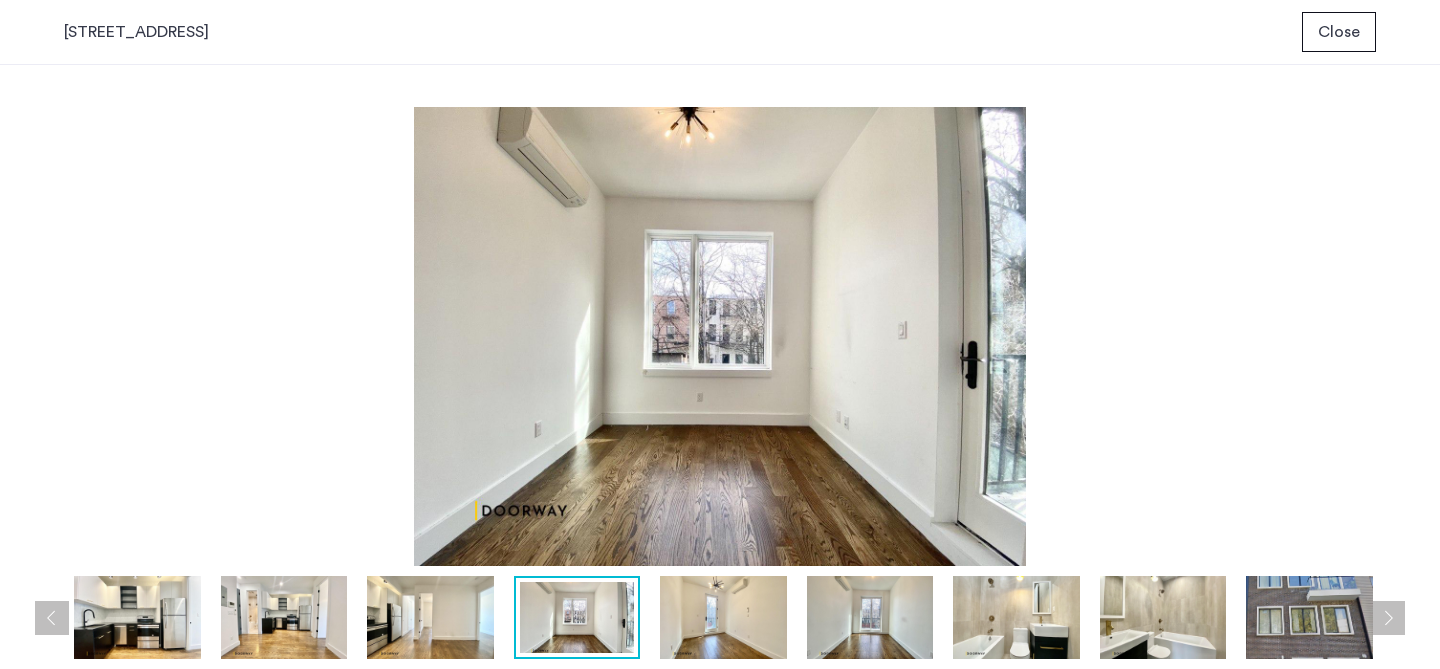 click at bounding box center [1388, 618] 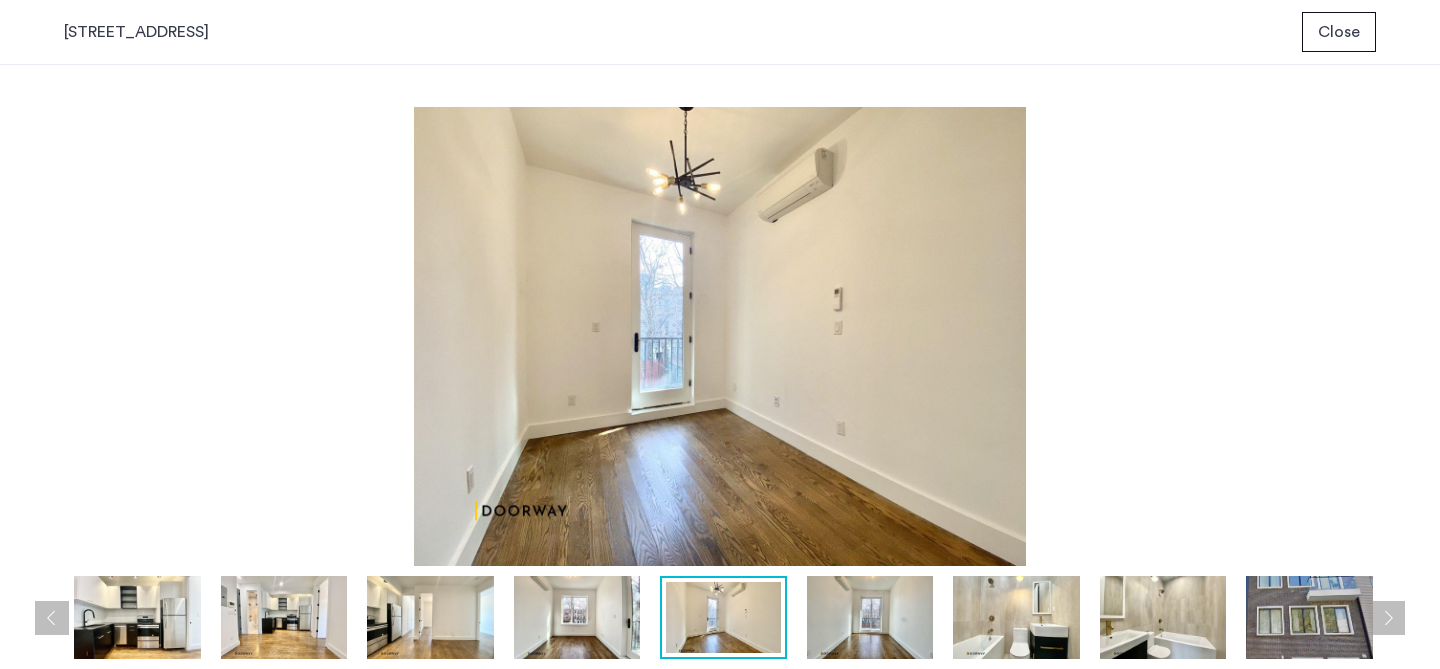 click at bounding box center (1388, 618) 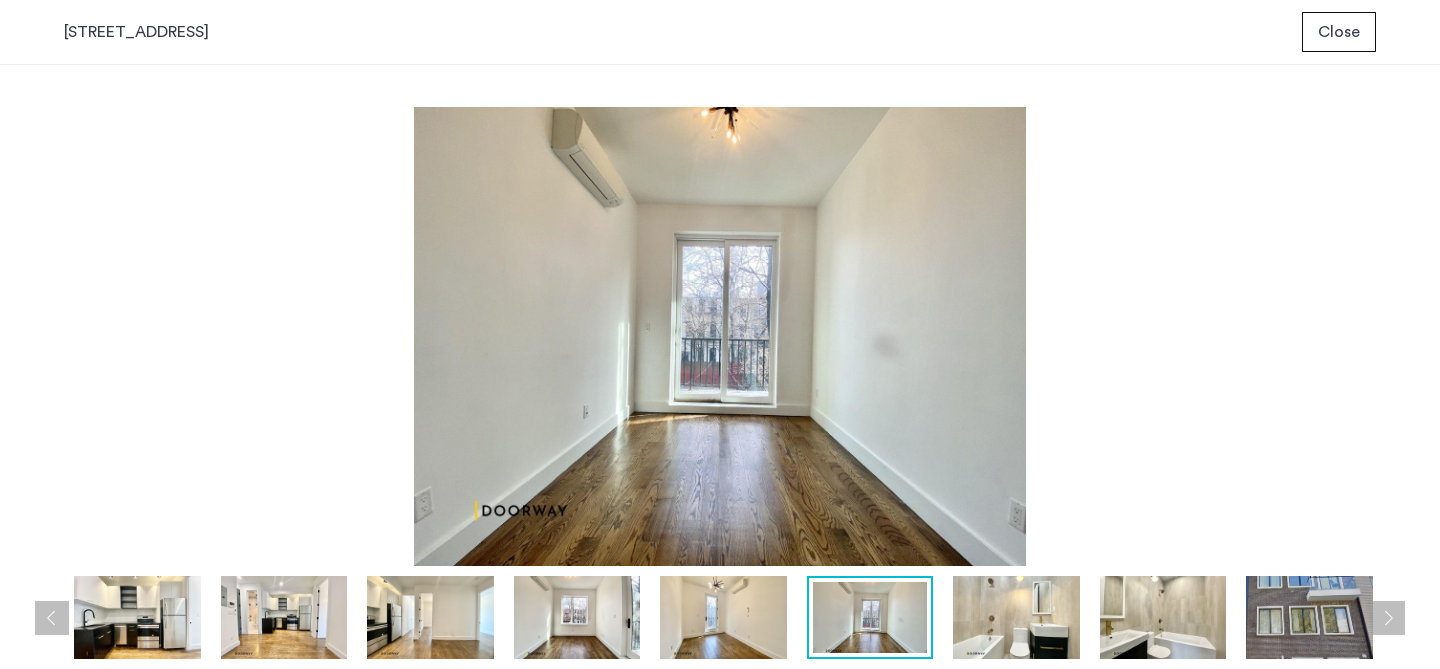 click at bounding box center (1388, 618) 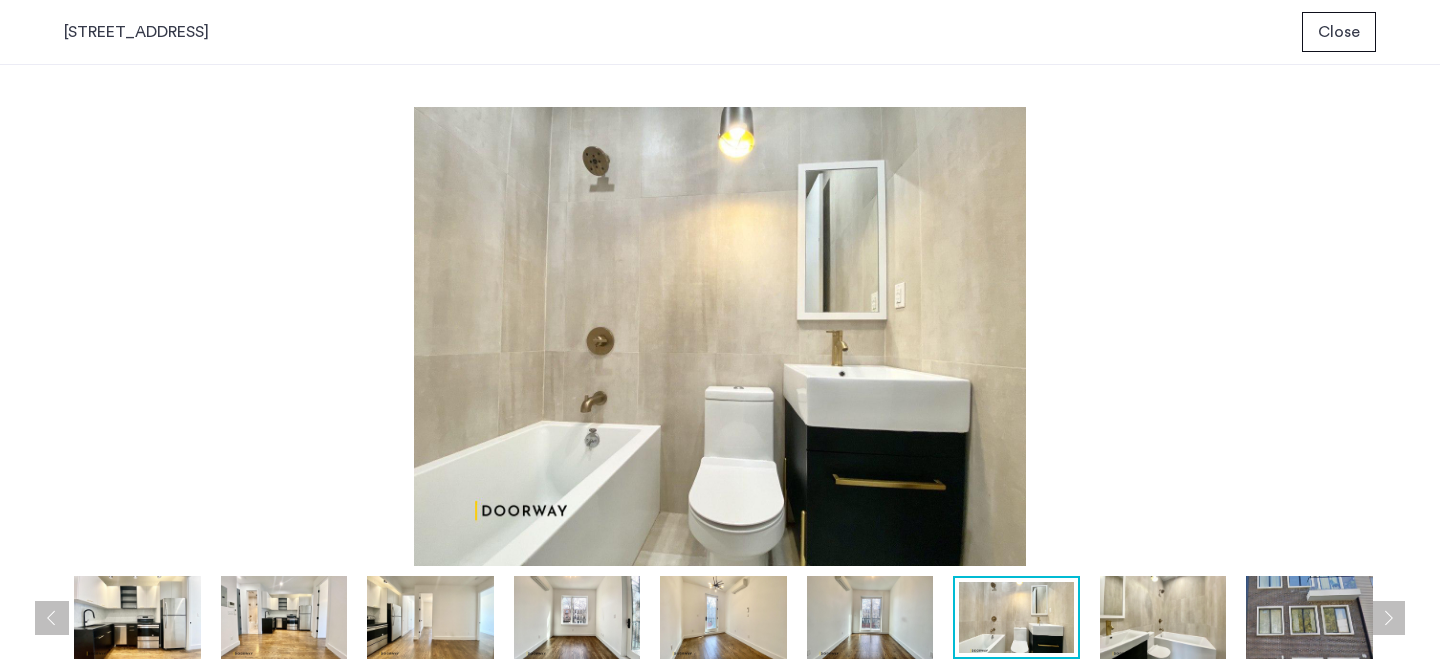 click at bounding box center (1388, 618) 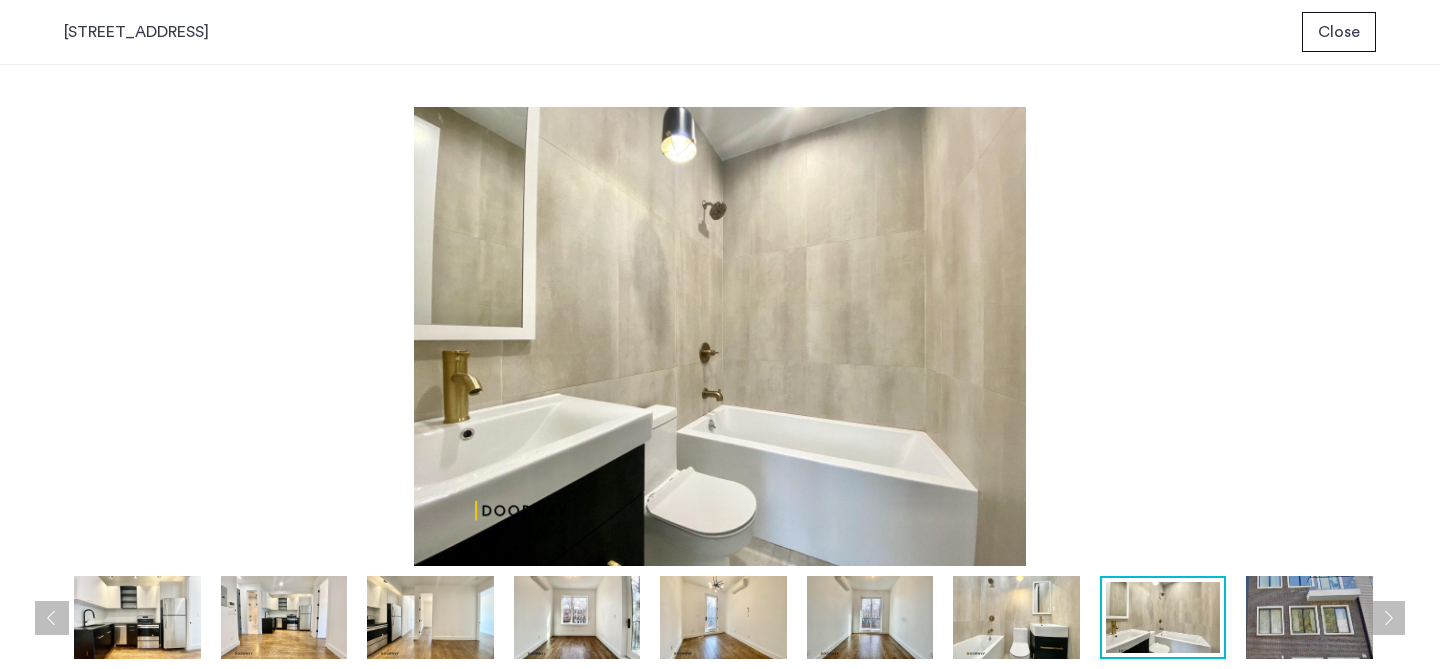click at bounding box center [1388, 618] 